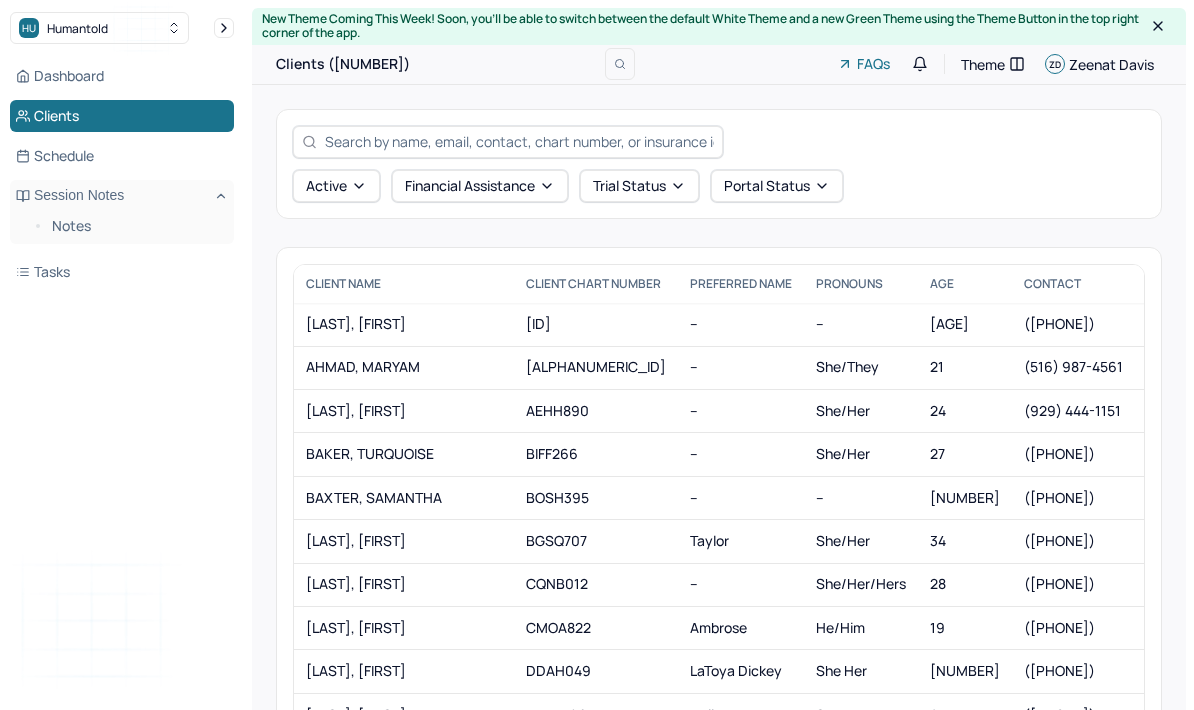 scroll, scrollTop: 0, scrollLeft: 0, axis: both 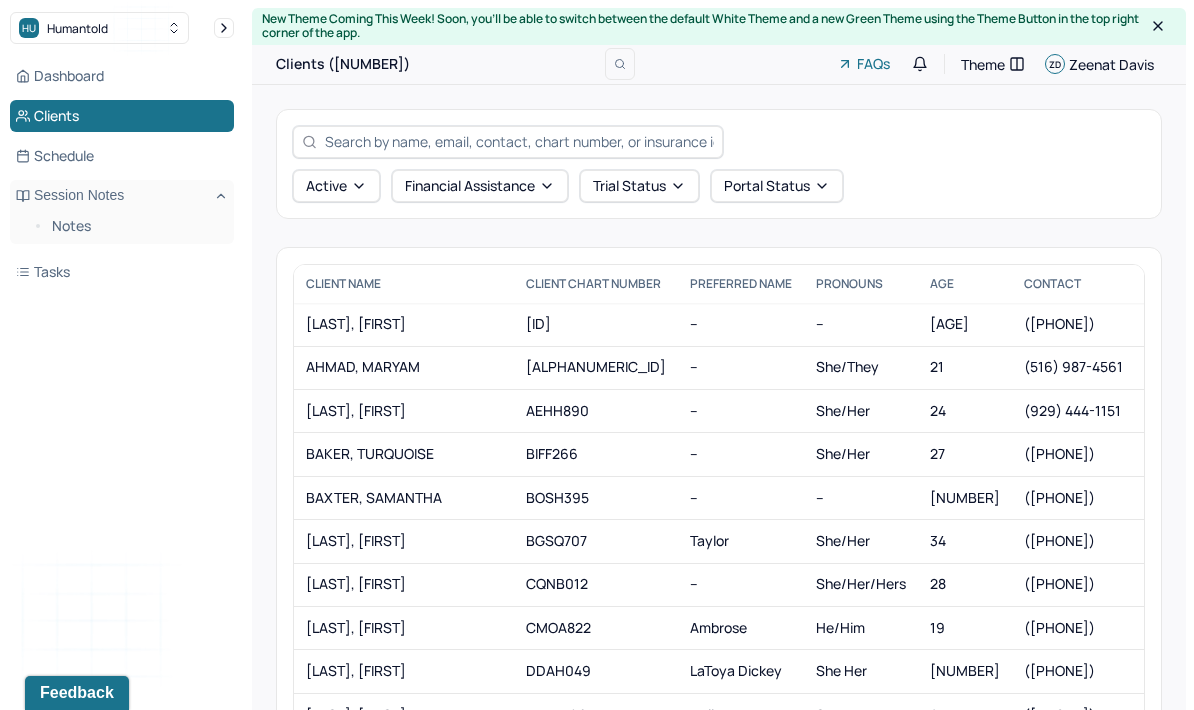 click at bounding box center [519, 141] 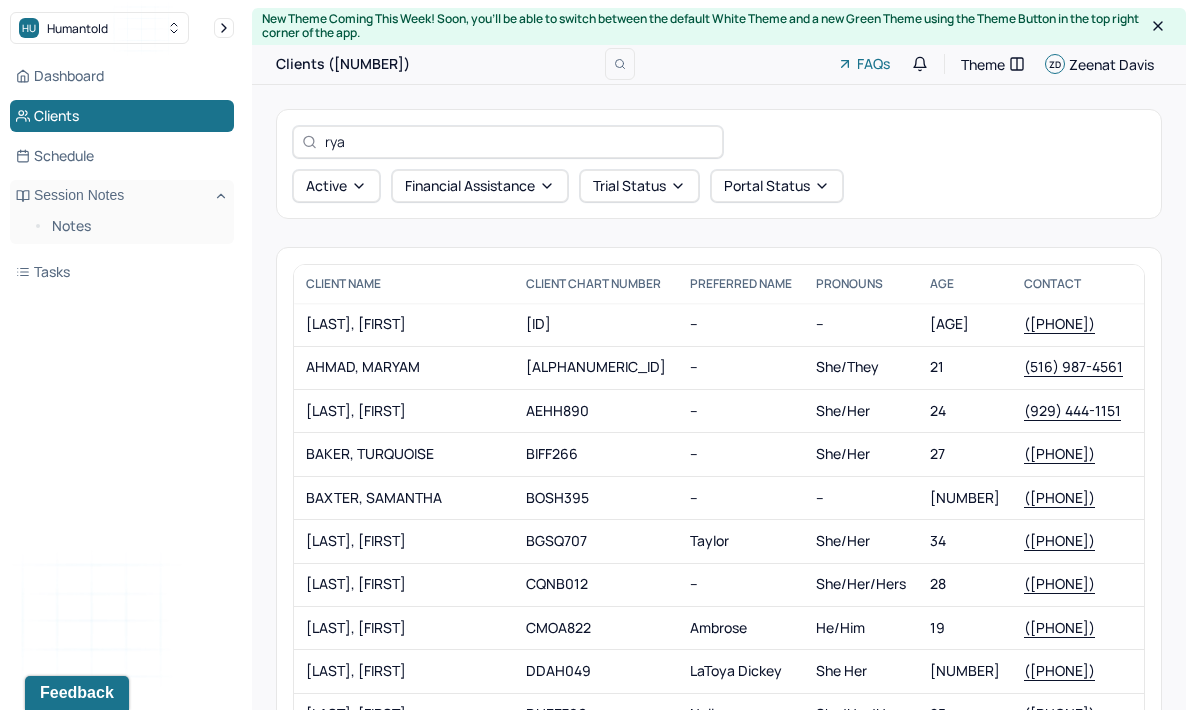 type on "[NAME]" 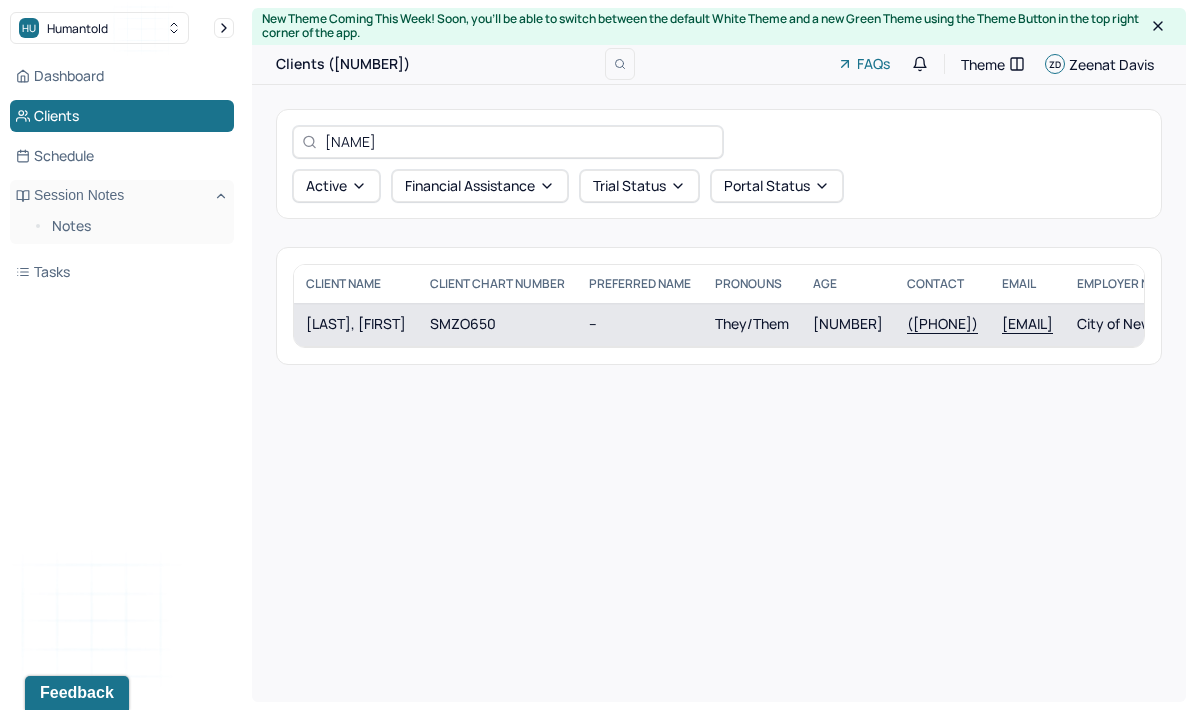 click on "they/them" at bounding box center [752, 323] 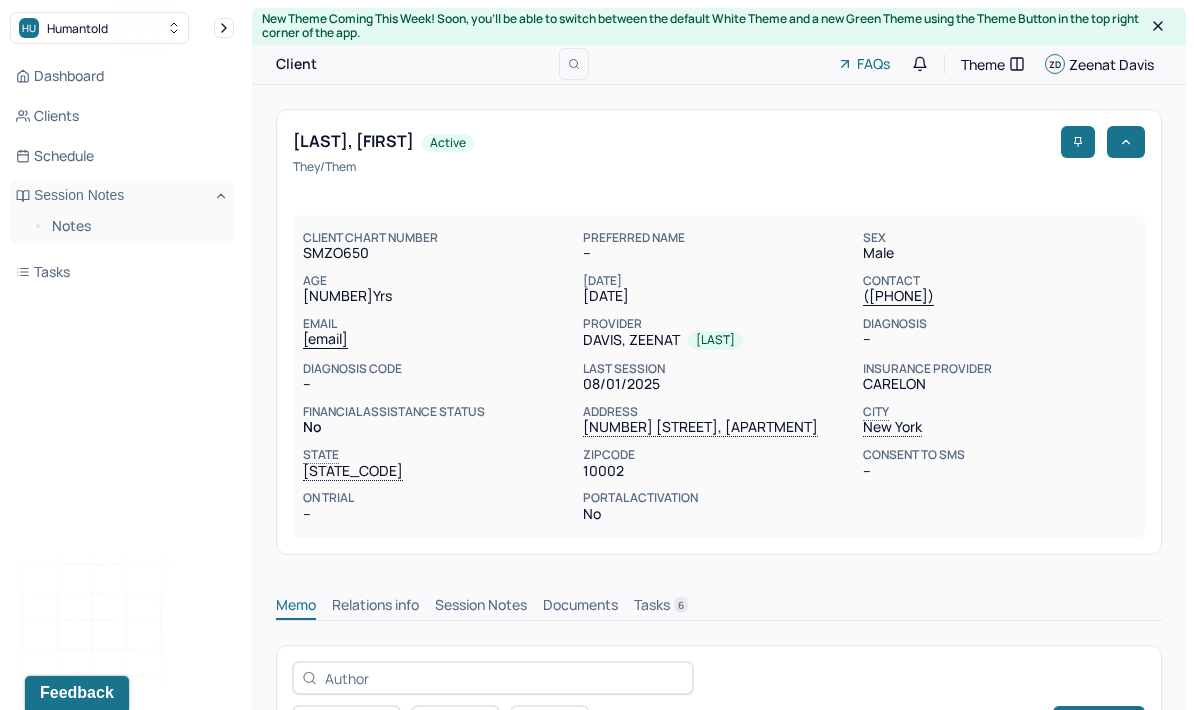 click on "Session Notes" at bounding box center [481, 607] 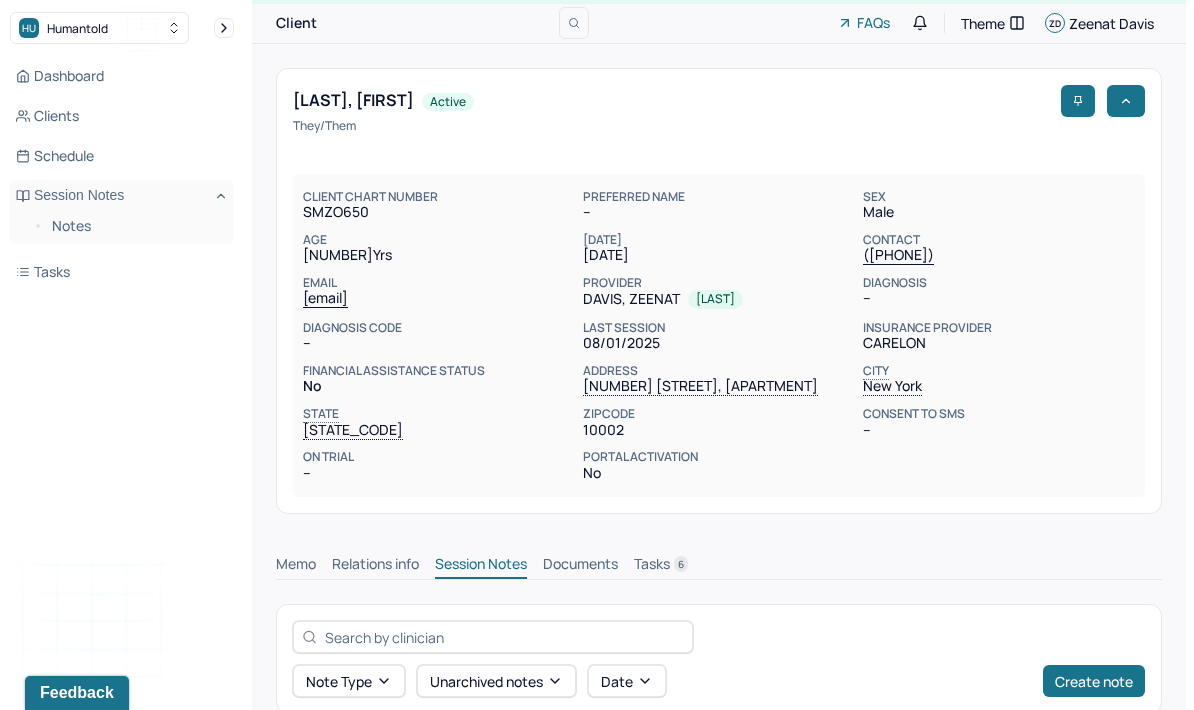 scroll, scrollTop: 0, scrollLeft: 0, axis: both 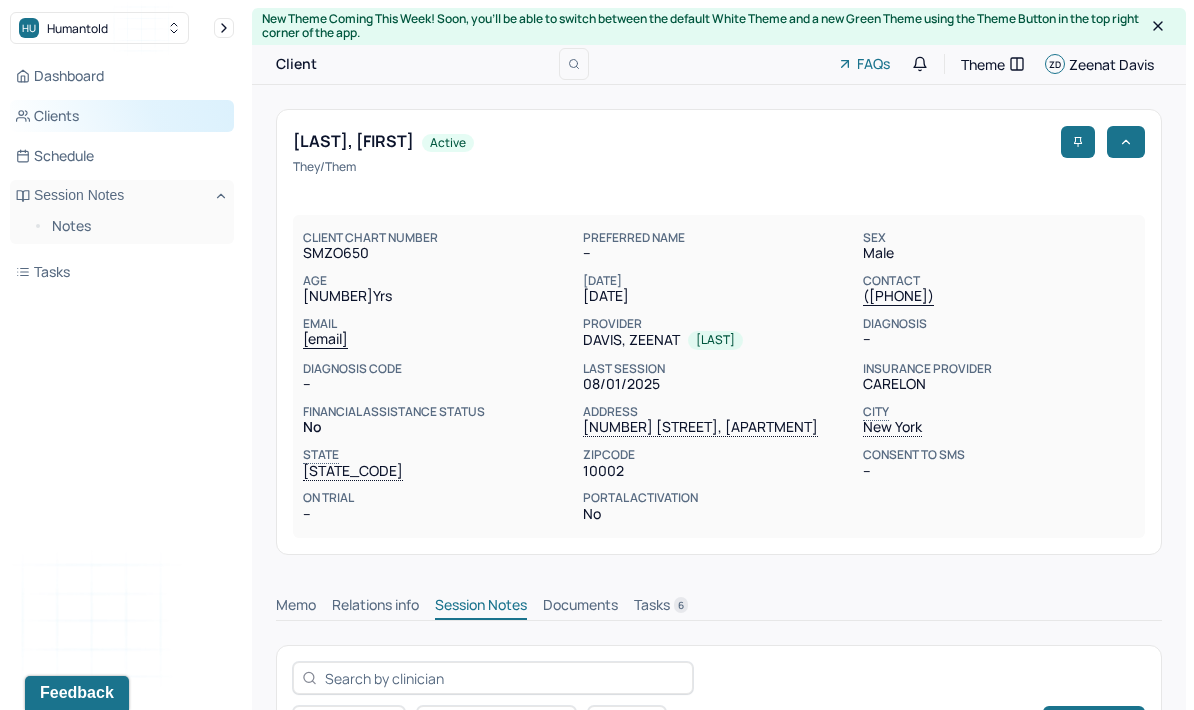click on "Clients" at bounding box center [122, 116] 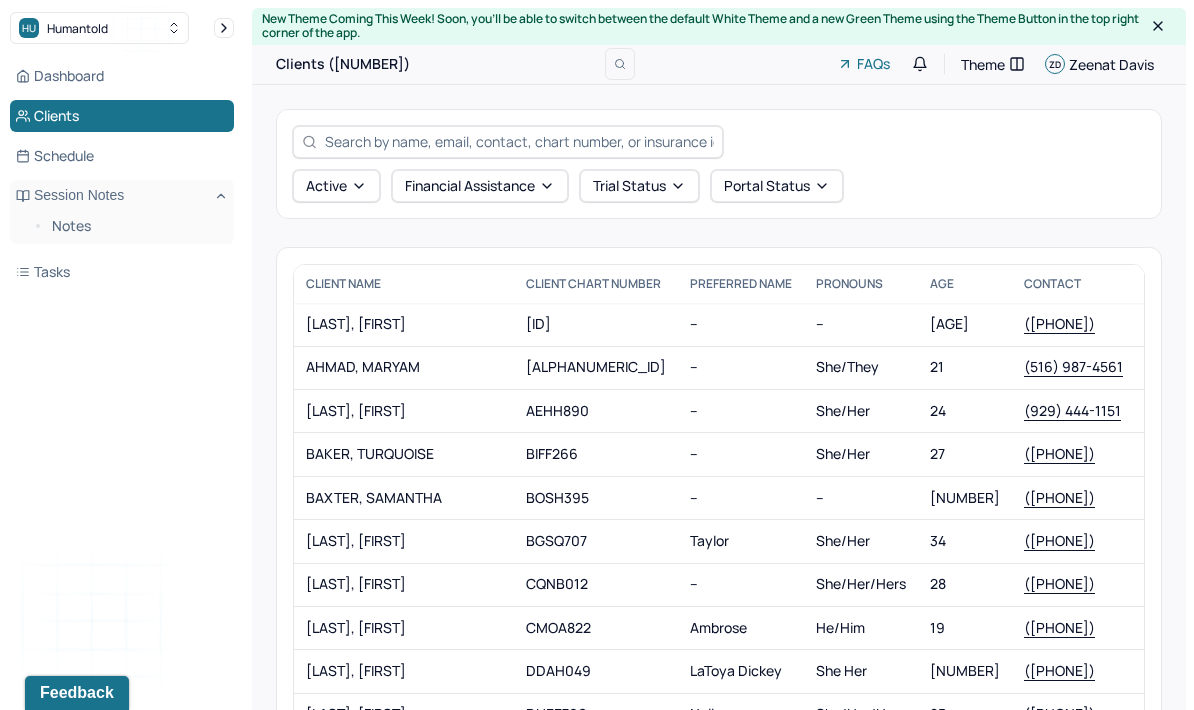 click at bounding box center (519, 141) 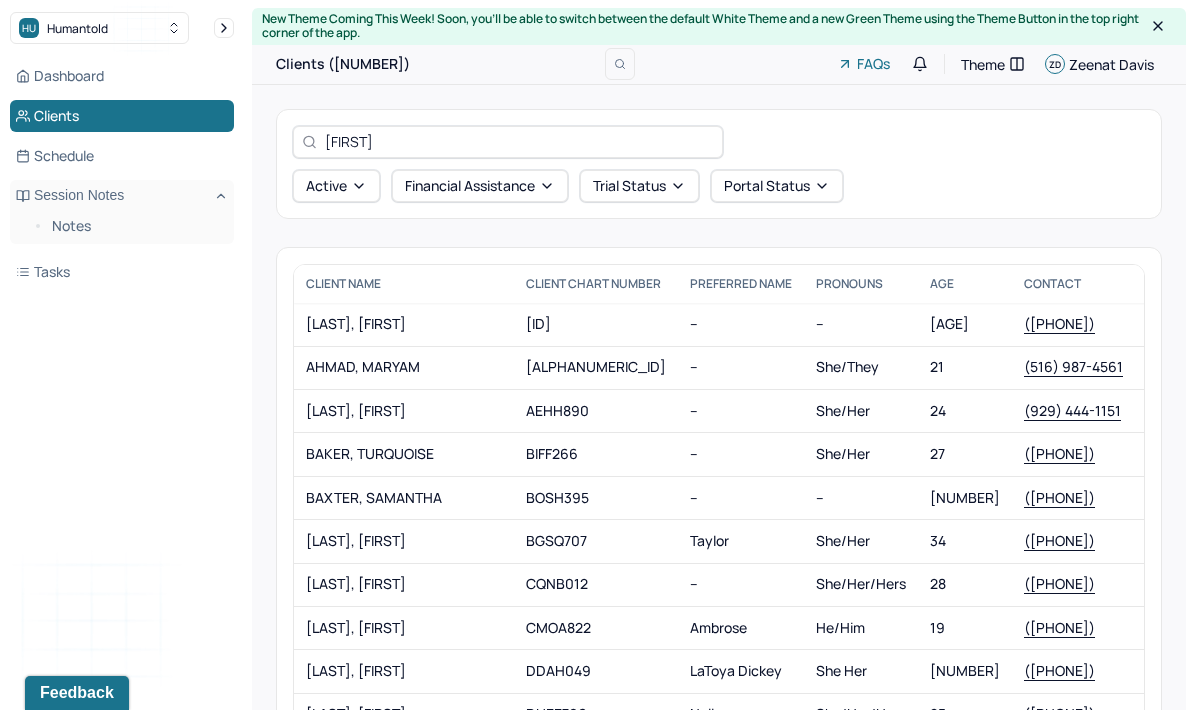 type on "[NAME]" 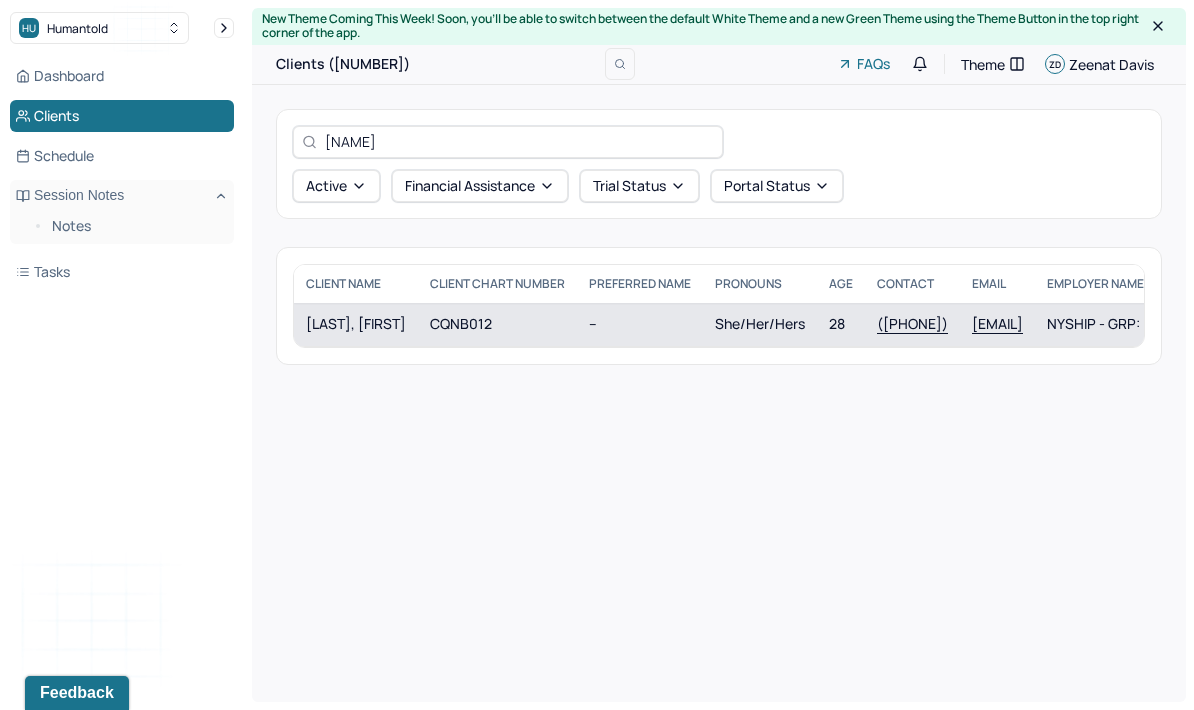 click on "--" at bounding box center [640, 324] 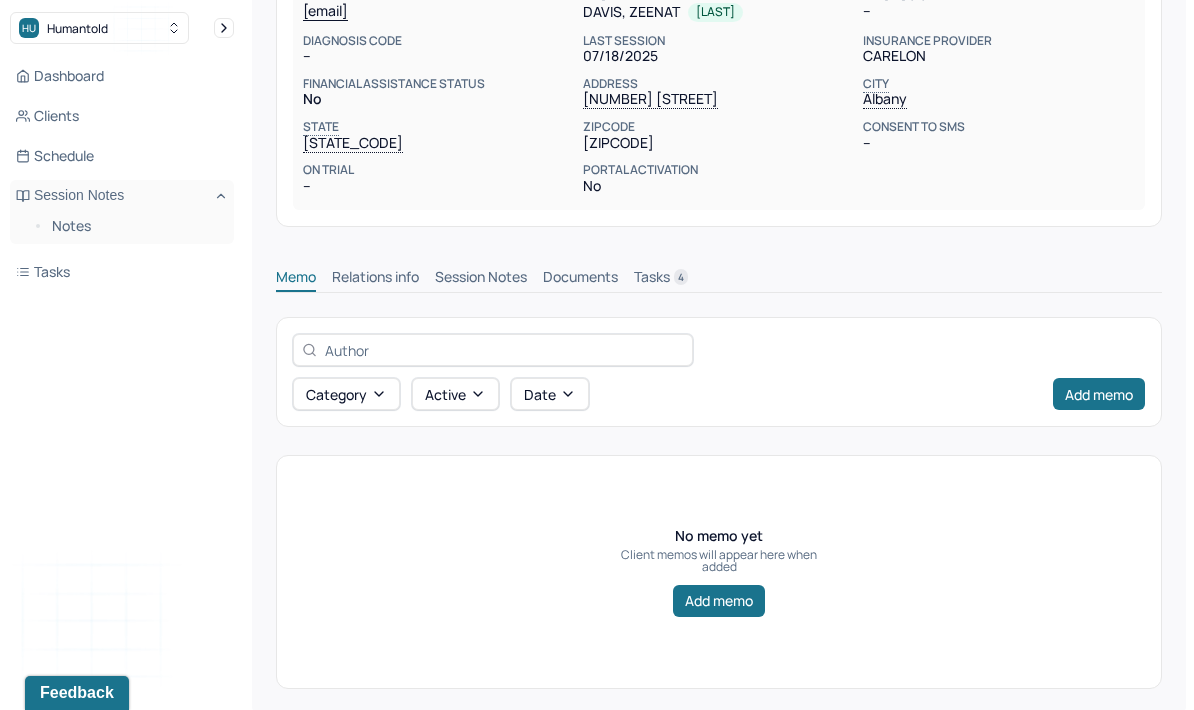 click on "Session Notes" at bounding box center [481, 279] 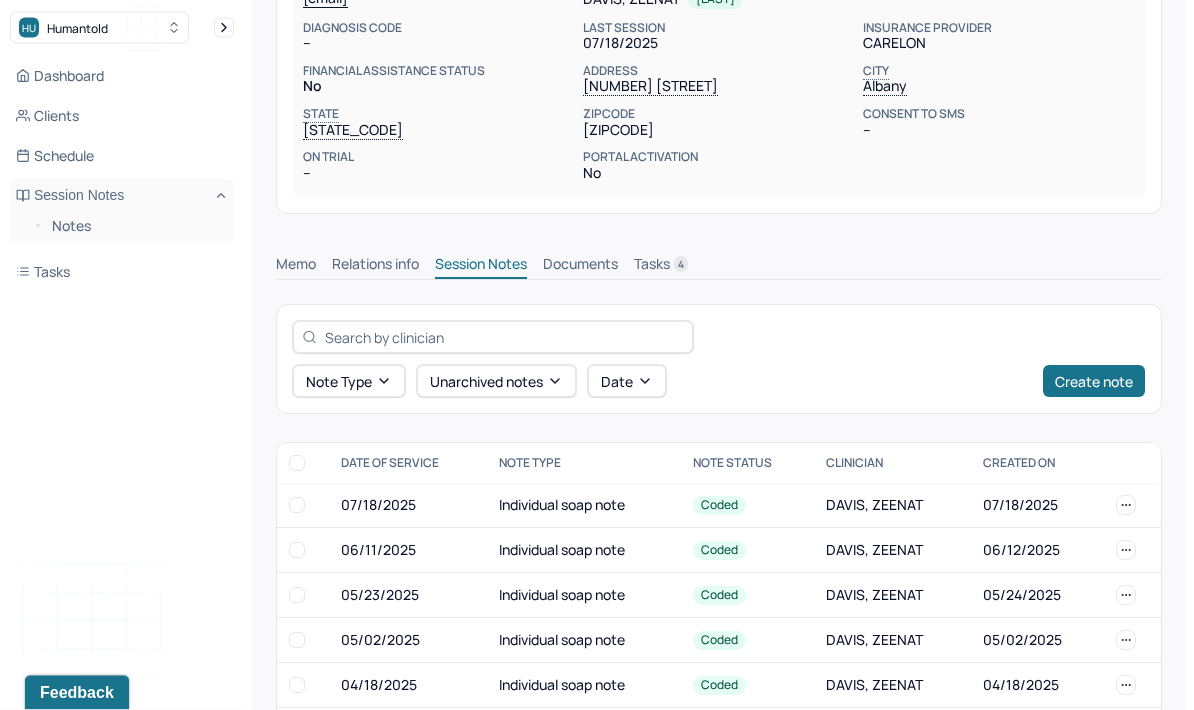 scroll, scrollTop: 207, scrollLeft: 0, axis: vertical 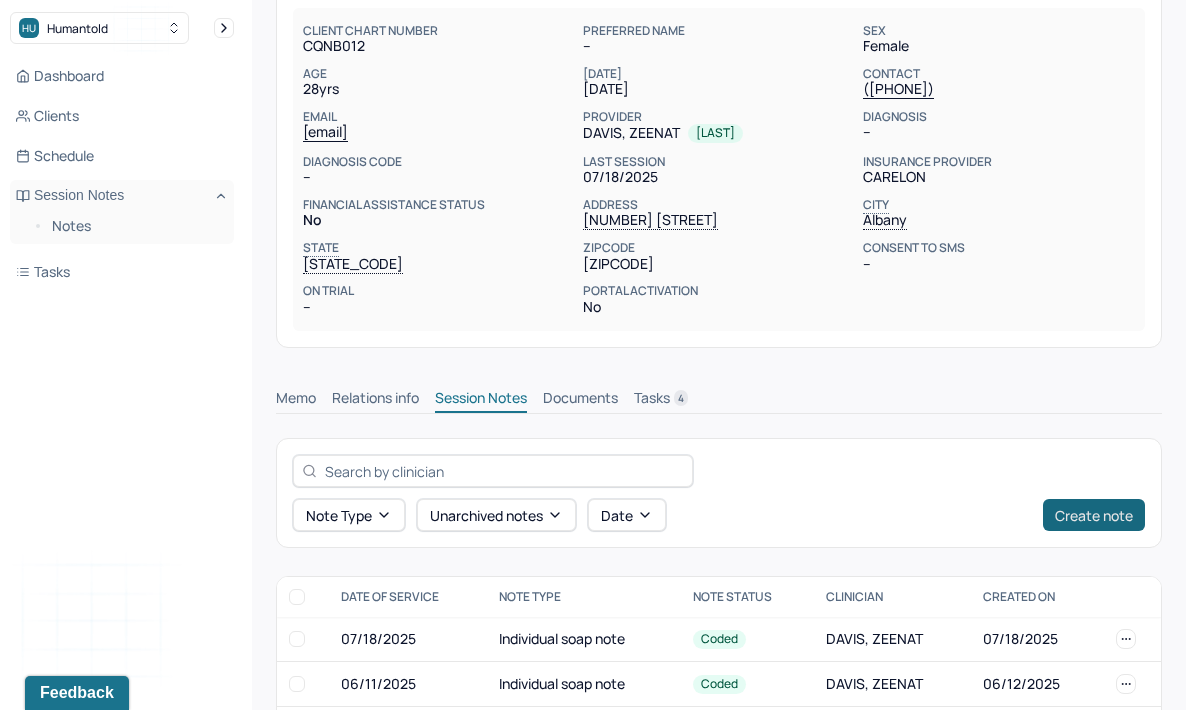 click on "Create note" at bounding box center (1094, 515) 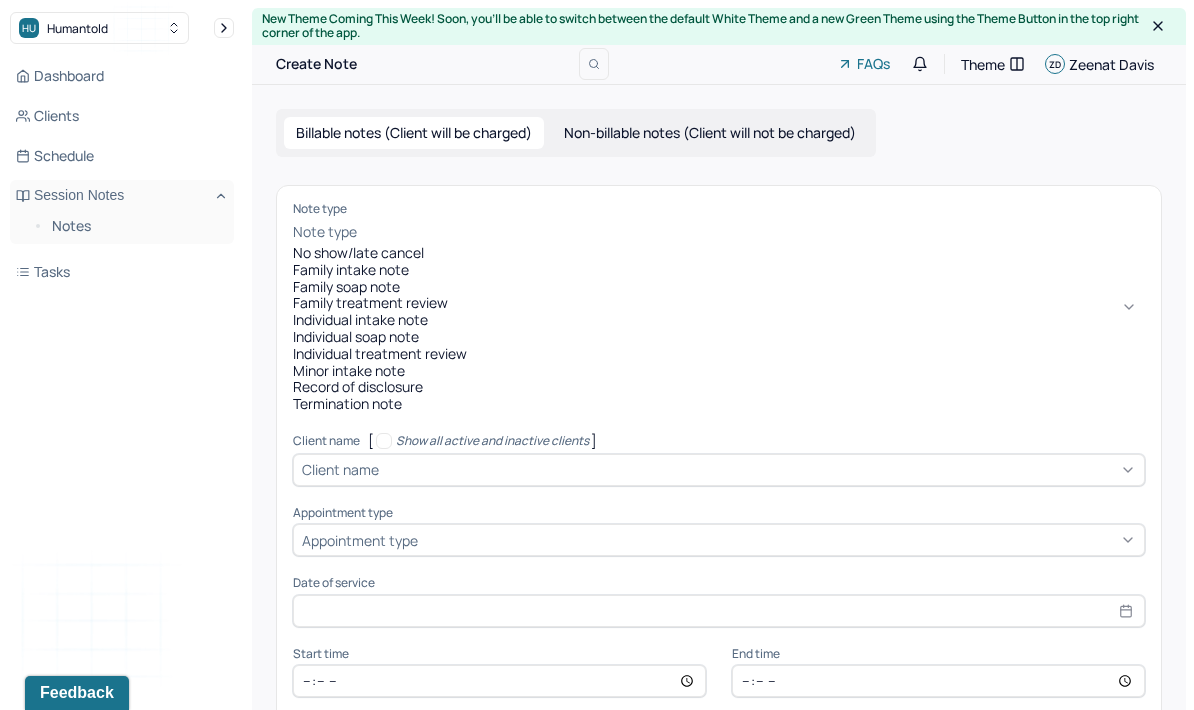 click on "Individual treatment review" at bounding box center (719, 354) 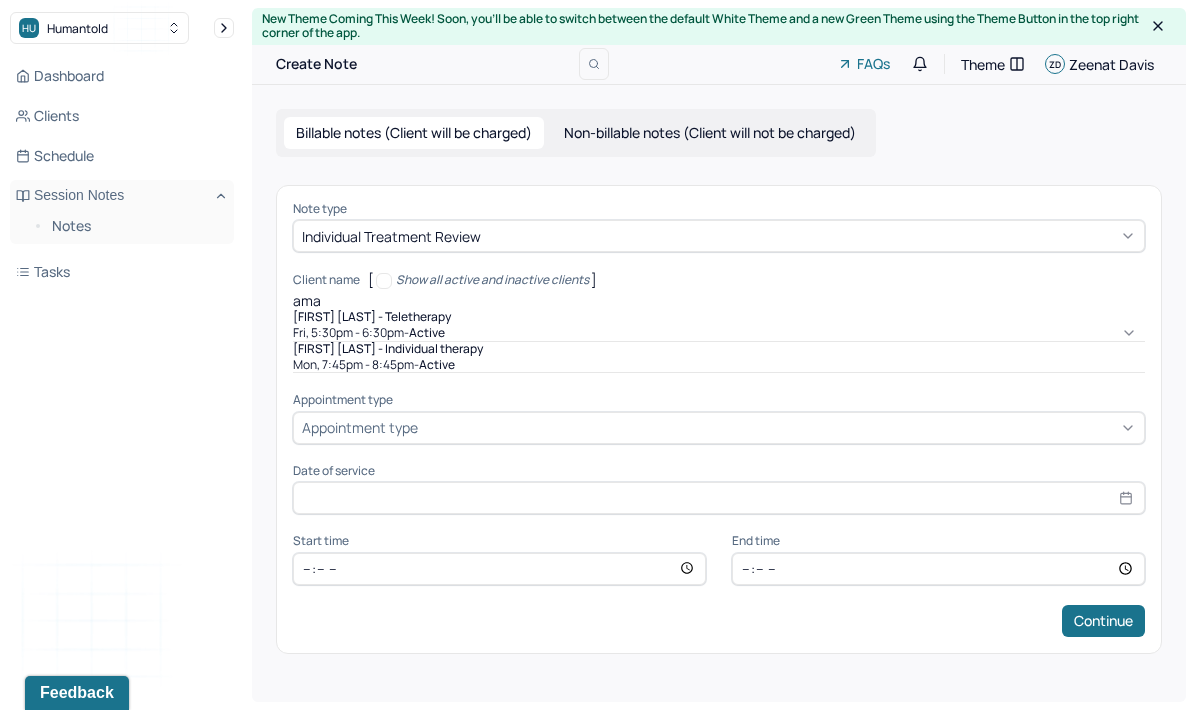 click on "[FIRST] [LAST] - Teletherapy" at bounding box center (719, 317) 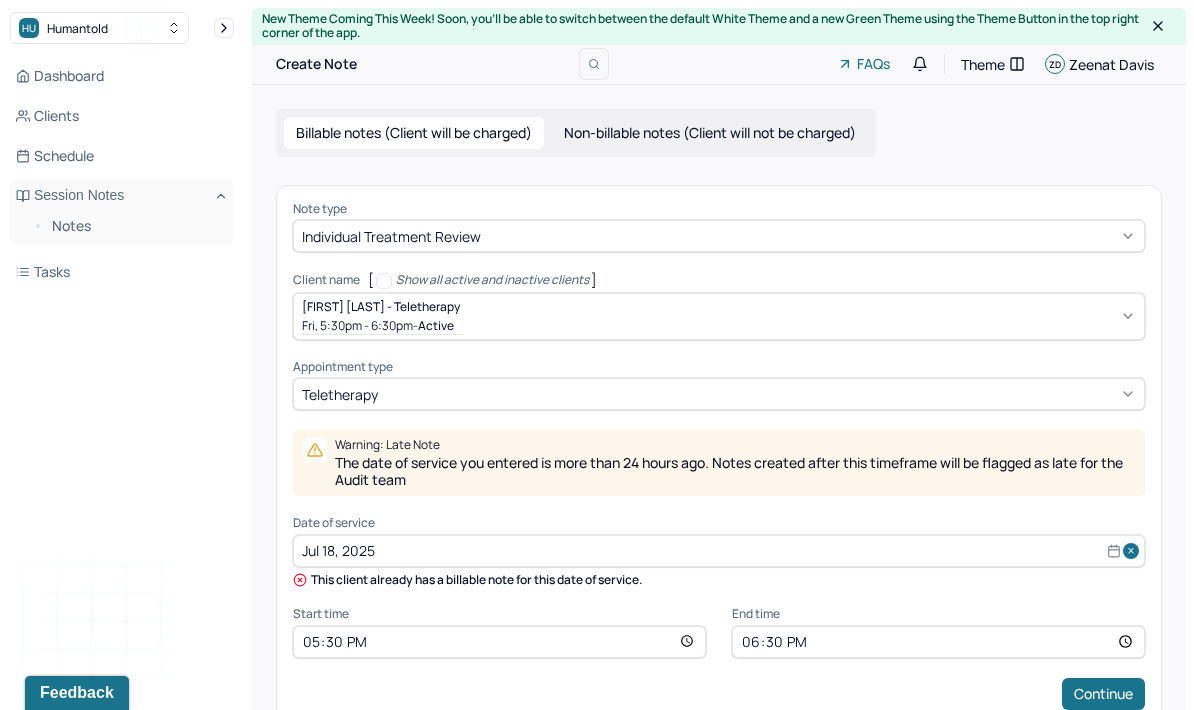 click on "Jul 18, 2025" at bounding box center [719, 551] 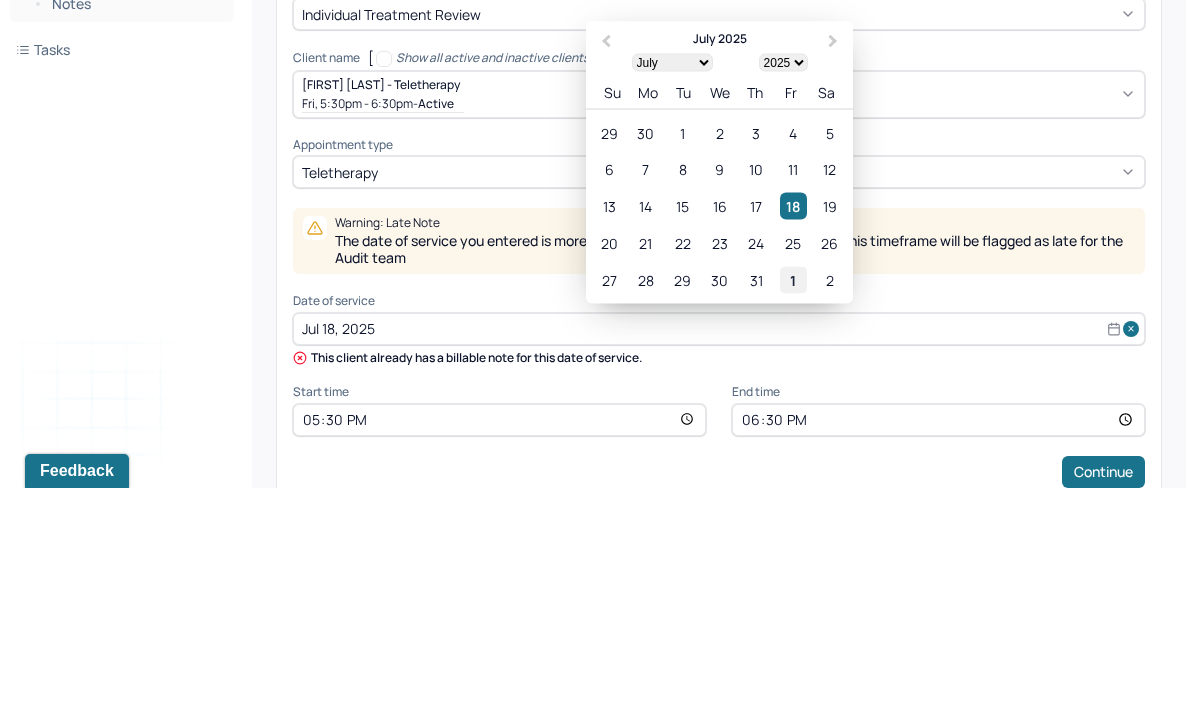 scroll, scrollTop: 41, scrollLeft: 0, axis: vertical 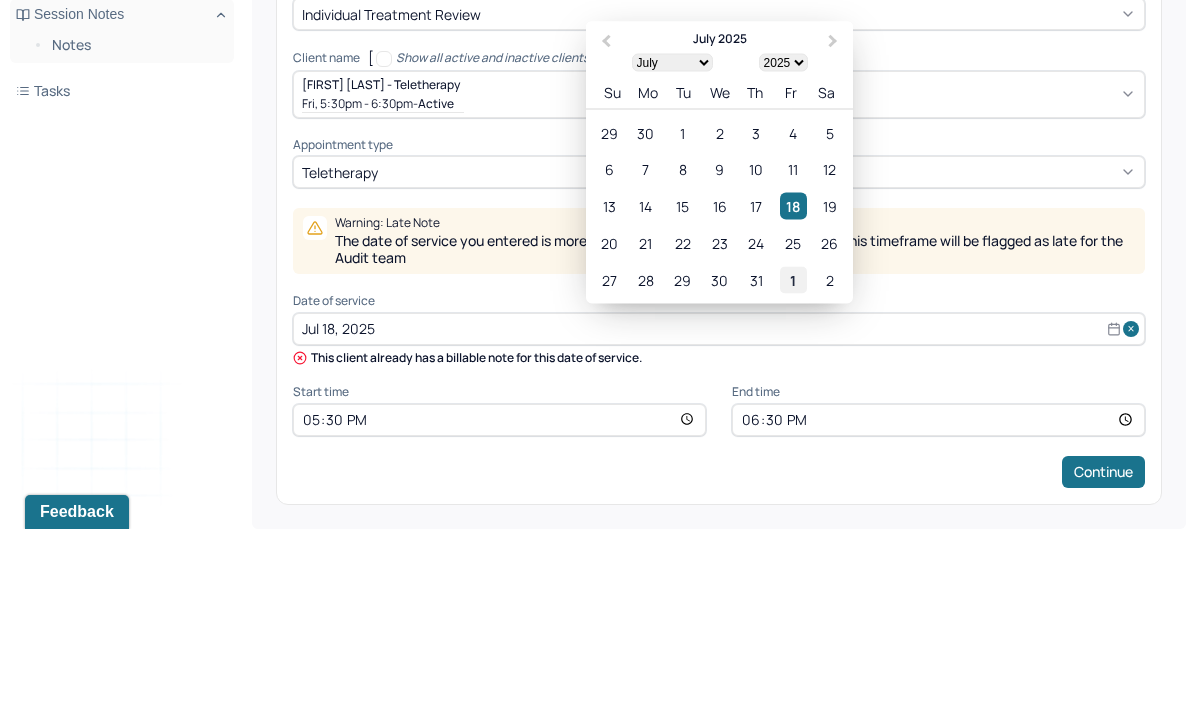 click on "1" at bounding box center (793, 460) 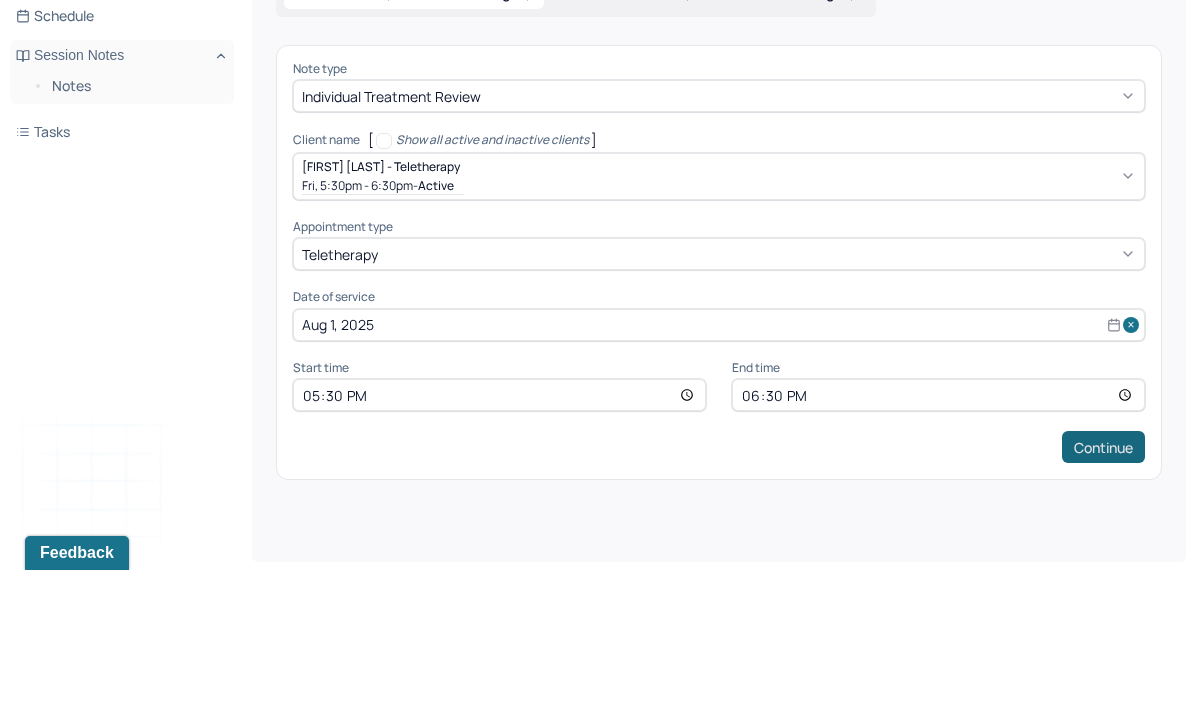 click on "Continue" at bounding box center [1103, 587] 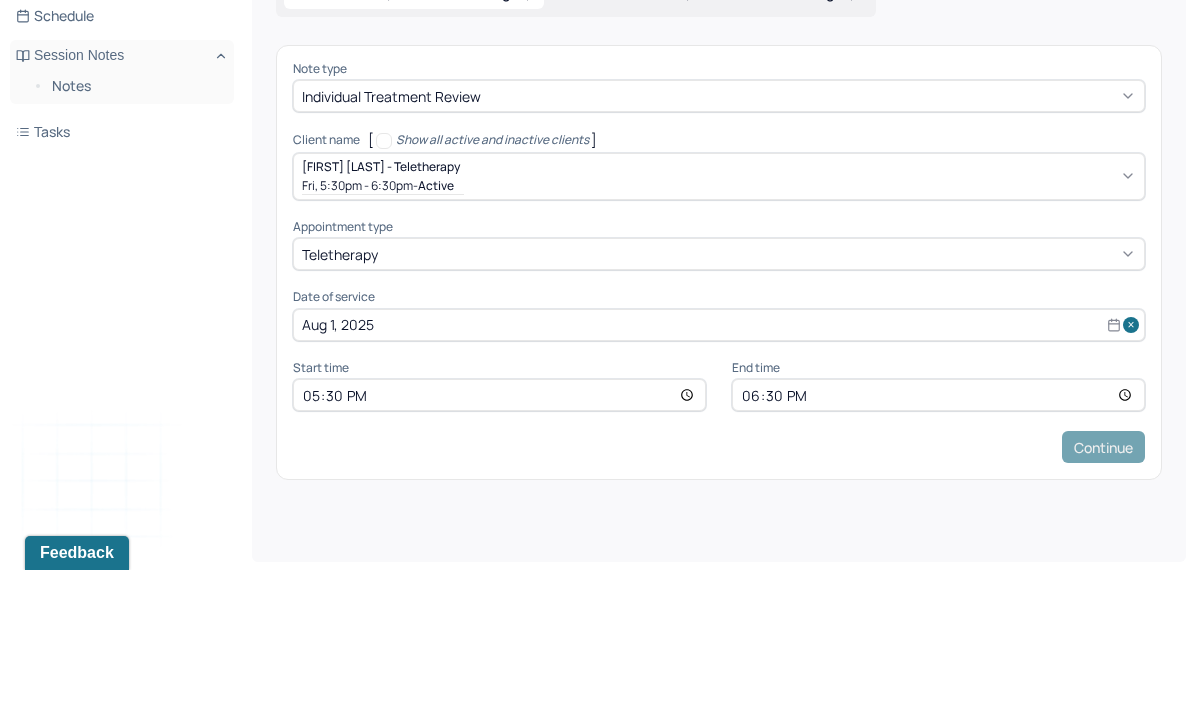 scroll, scrollTop: 0, scrollLeft: 0, axis: both 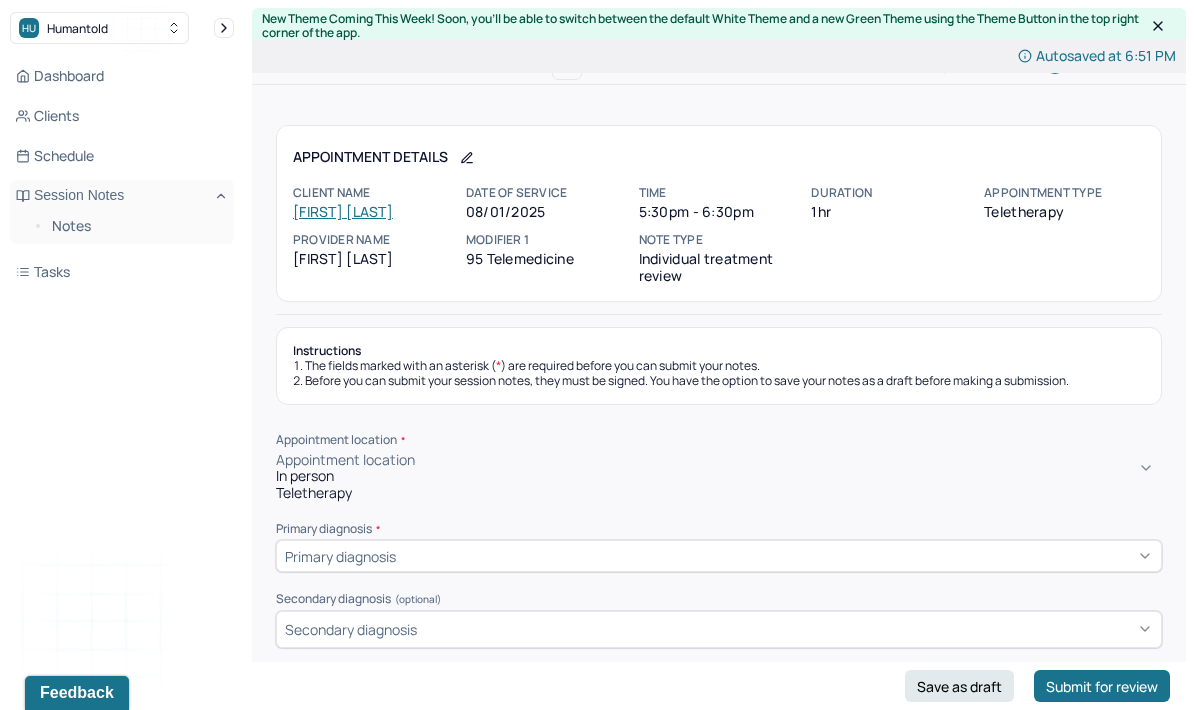 click on "Teletherapy" at bounding box center (719, 493) 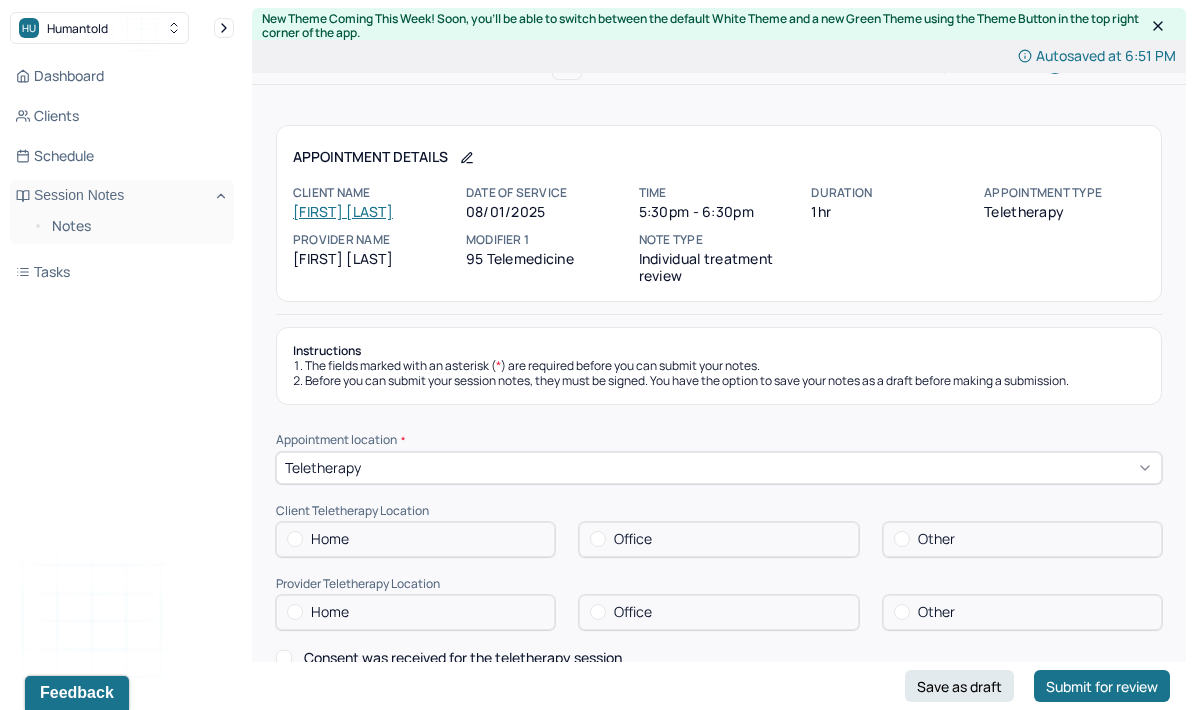 click on "Home" at bounding box center (415, 539) 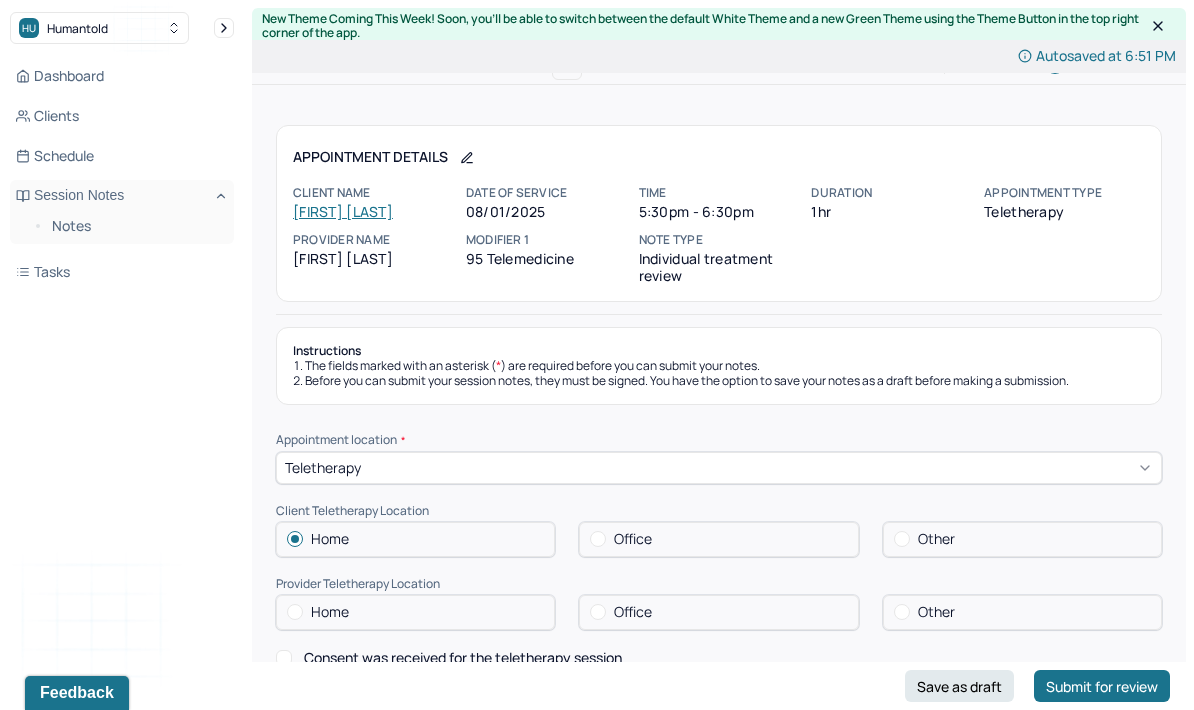 click on "Home" at bounding box center (415, 612) 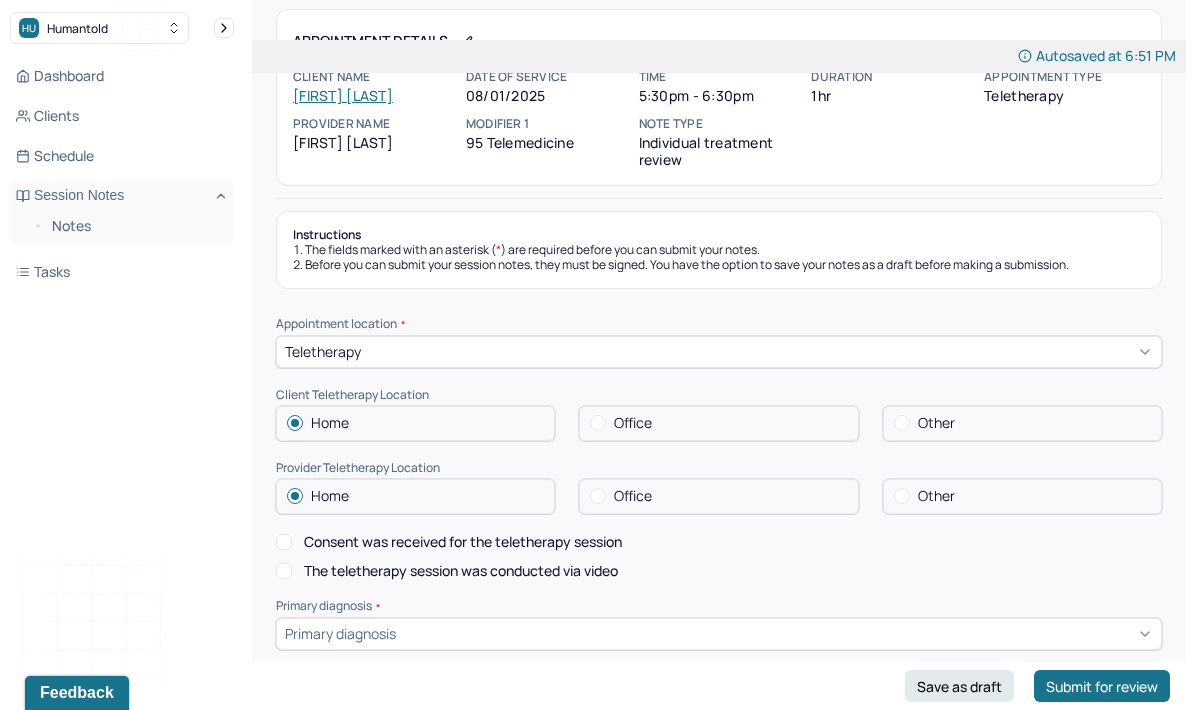 scroll, scrollTop: 114, scrollLeft: 0, axis: vertical 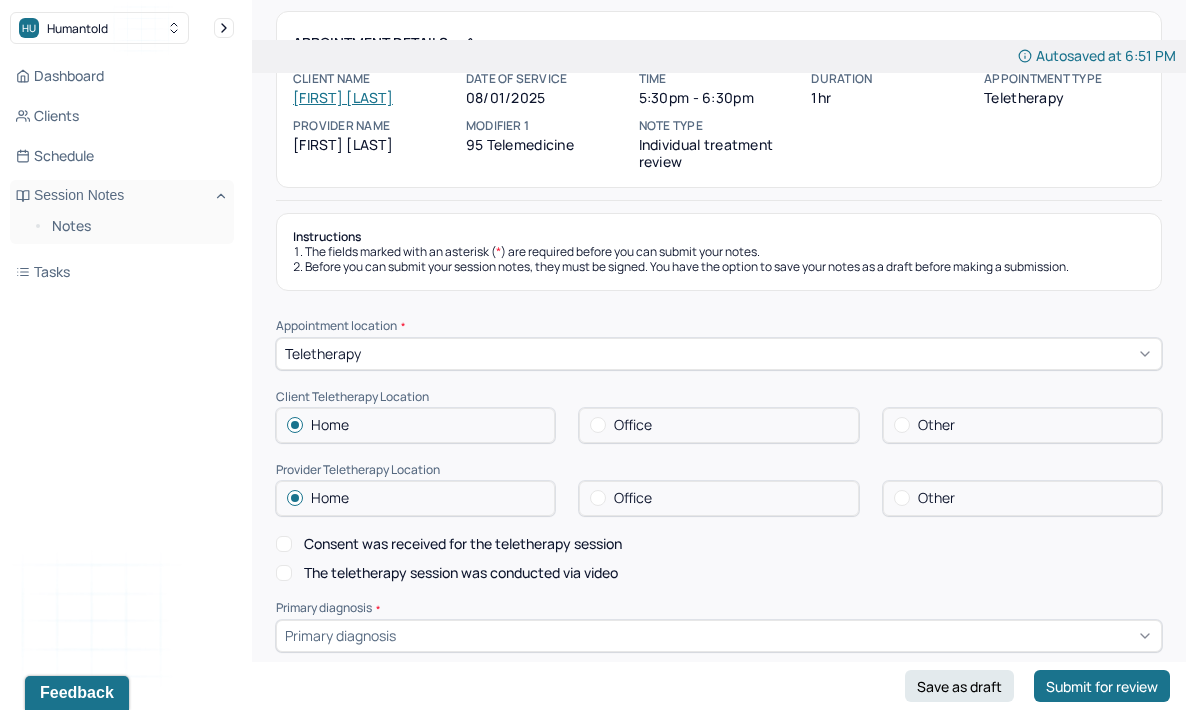 click on "Consent was received for the teletherapy session" at bounding box center [463, 544] 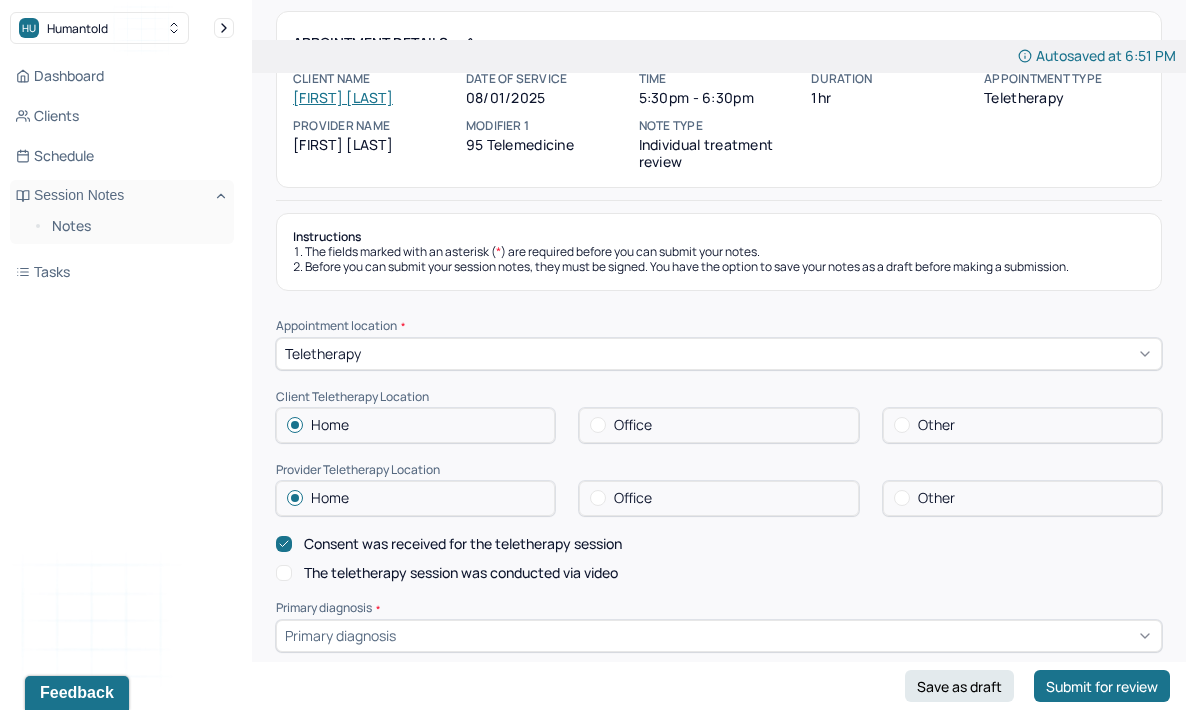 click on "Appointment location * Teletherapy Client Teletherapy Location Home Office Other Provider Teletherapy Location Home Office Other Consent was received for the teletherapy session The teletherapy session was conducted via video Primary diagnosis * Primary diagnosis Secondary diagnosis (optional) Secondary diagnosis Tertiary diagnosis (optional) Tertiary diagnosis Presenting Concerns What are the problem(s) you are seeking help for? Symptoms Anxiety Panic attacks Depression Easily distracted Impulsive Paranoia Alcohol Anger outburst Unable to feel pleasure Excessive energy Recreational drug use Tobacco Racing thoughts Other symptoms (optional) Physical symptoms * Medication physical/psychiatric * Sleeping habits and concerns * Difficulties with appetite or eating patterns *" at bounding box center (719, 1067) 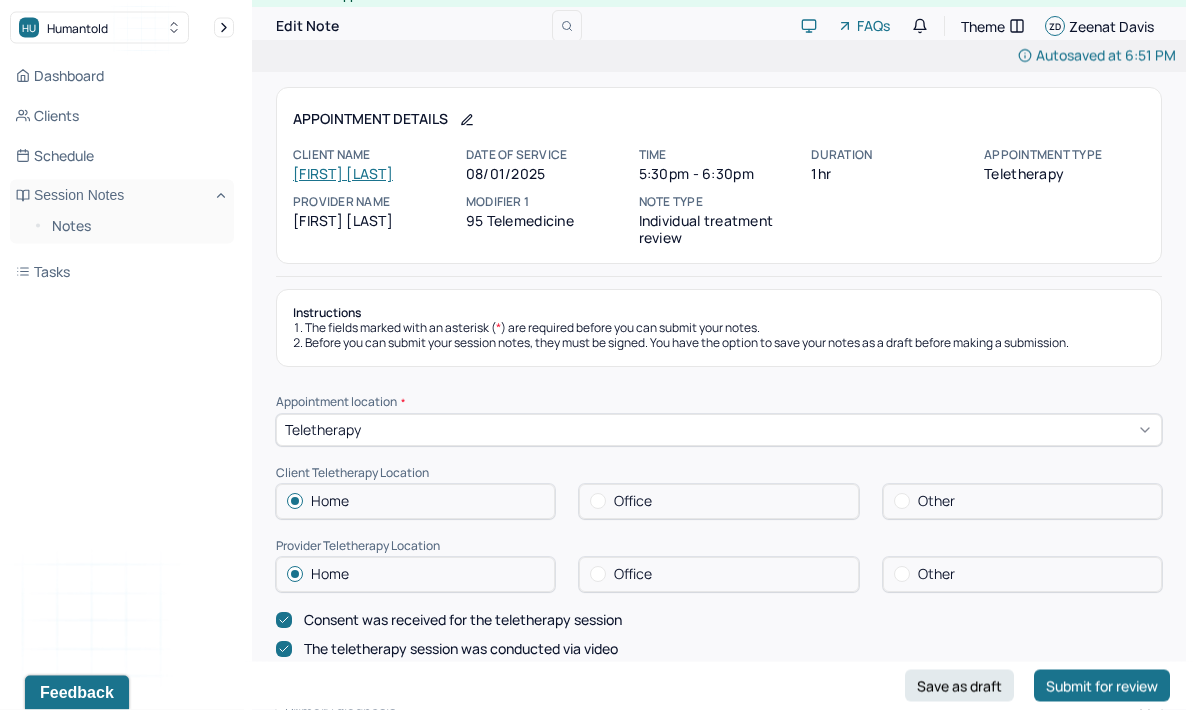 scroll, scrollTop: 0, scrollLeft: 0, axis: both 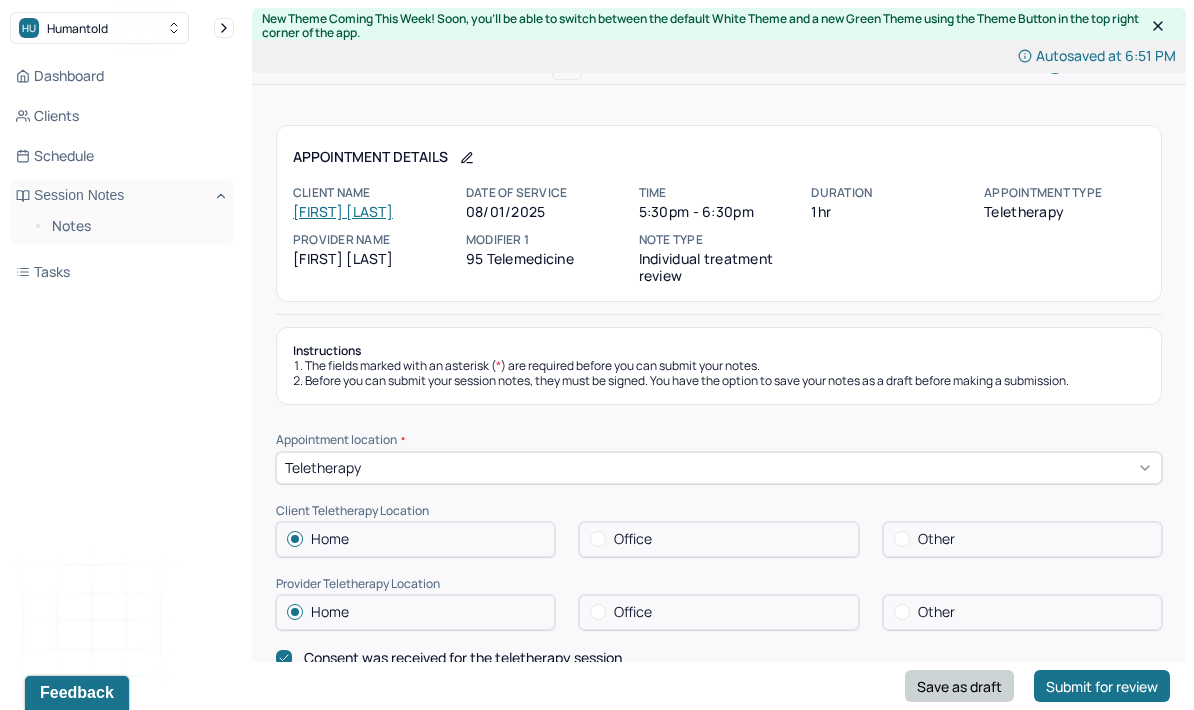 click on "Save as draft" at bounding box center [959, 686] 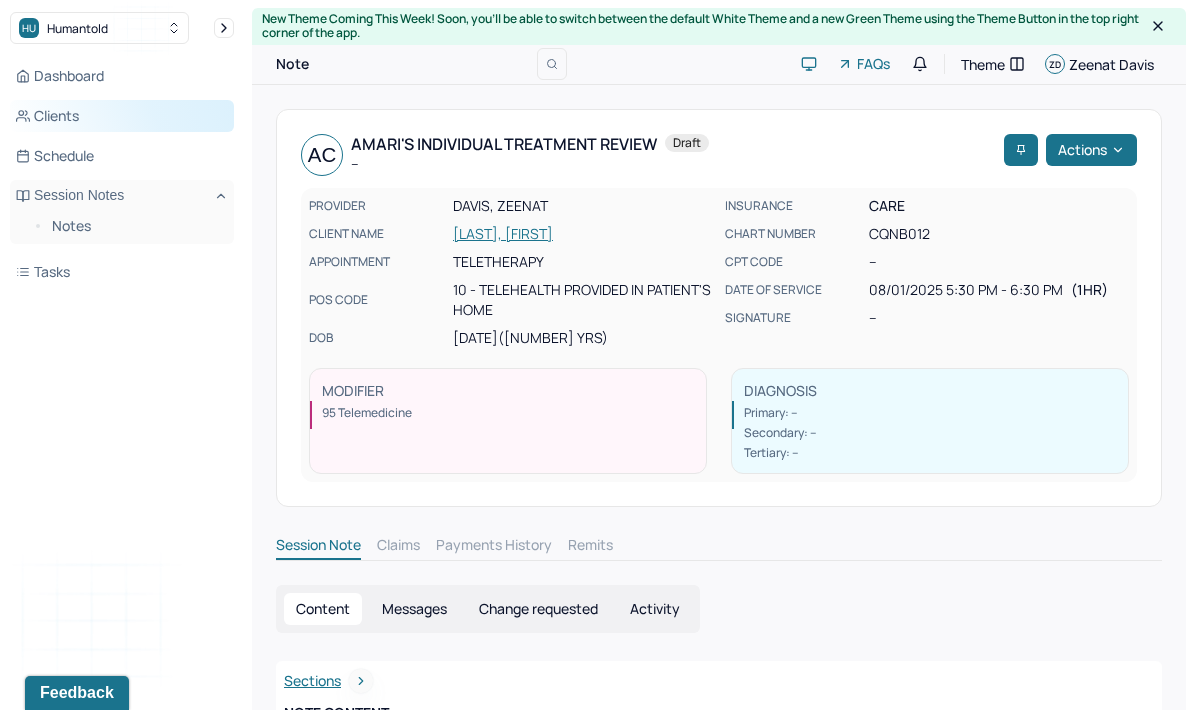 click on "Clients" at bounding box center (122, 116) 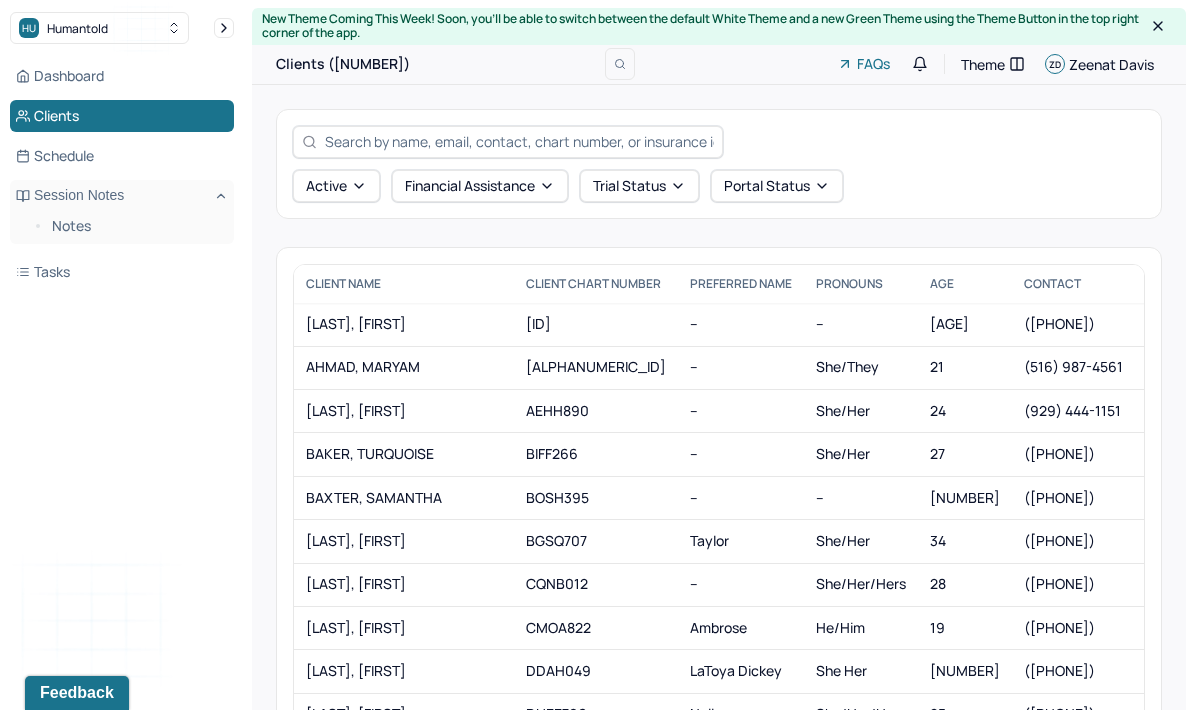 click at bounding box center (519, 141) 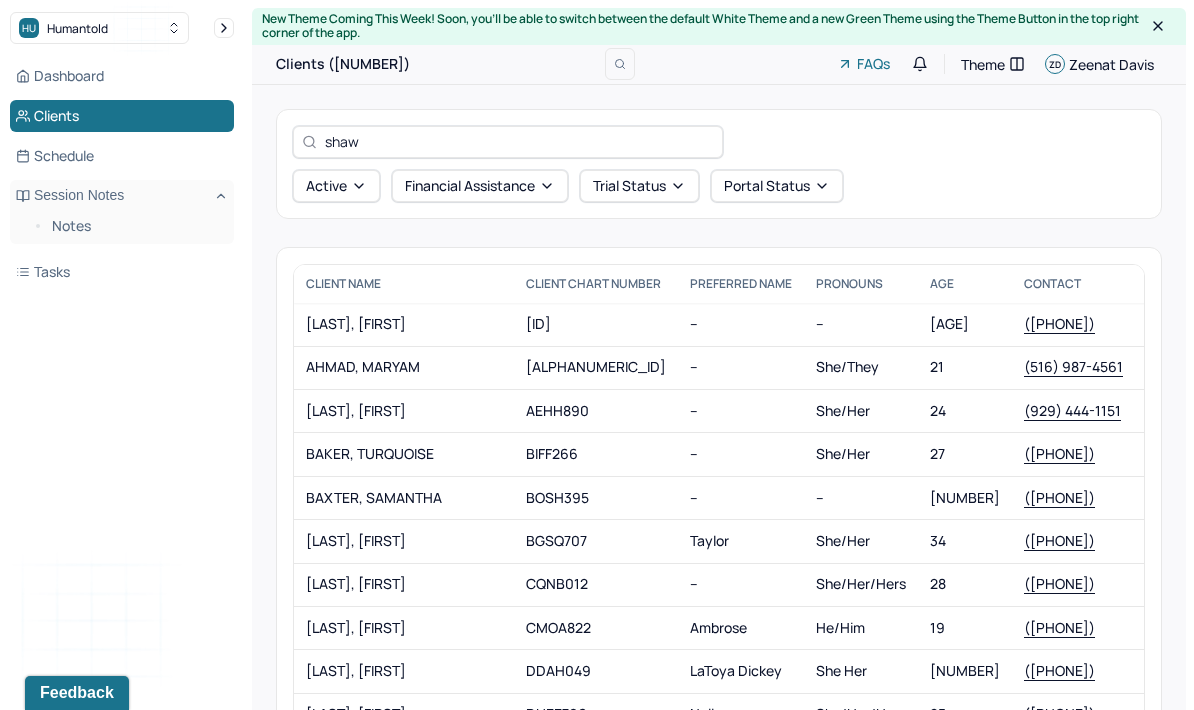 type on "[NAME]" 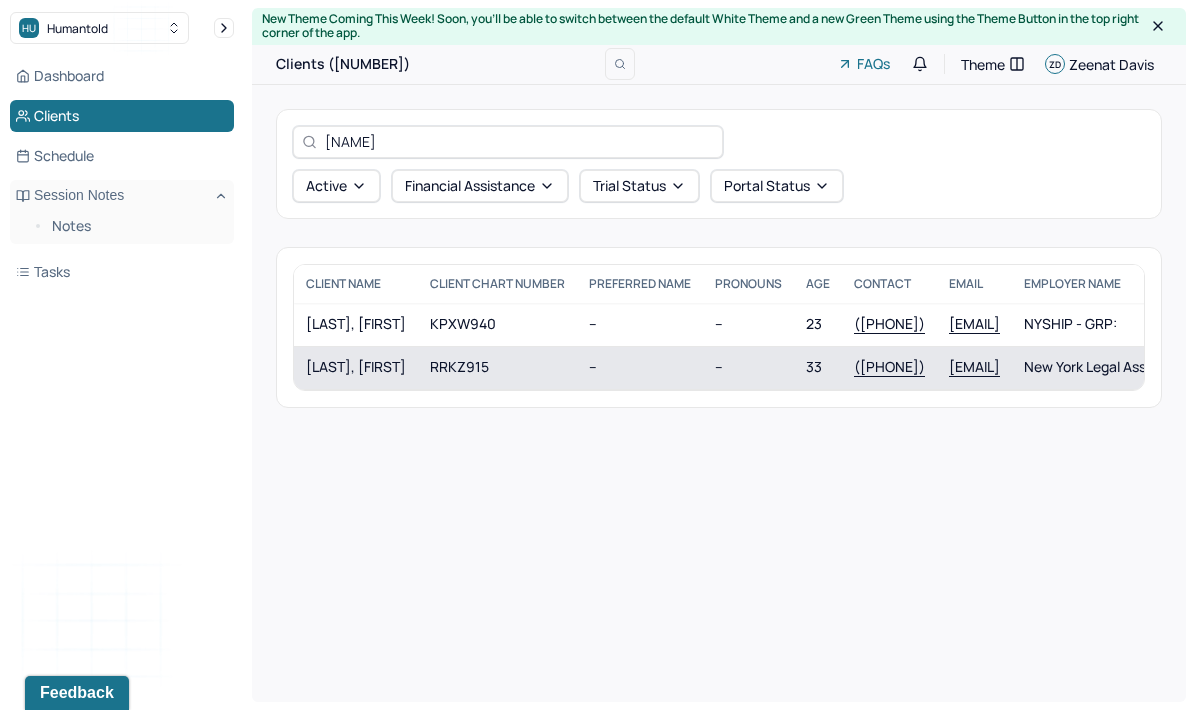 click on "RRKZ915" at bounding box center [497, 367] 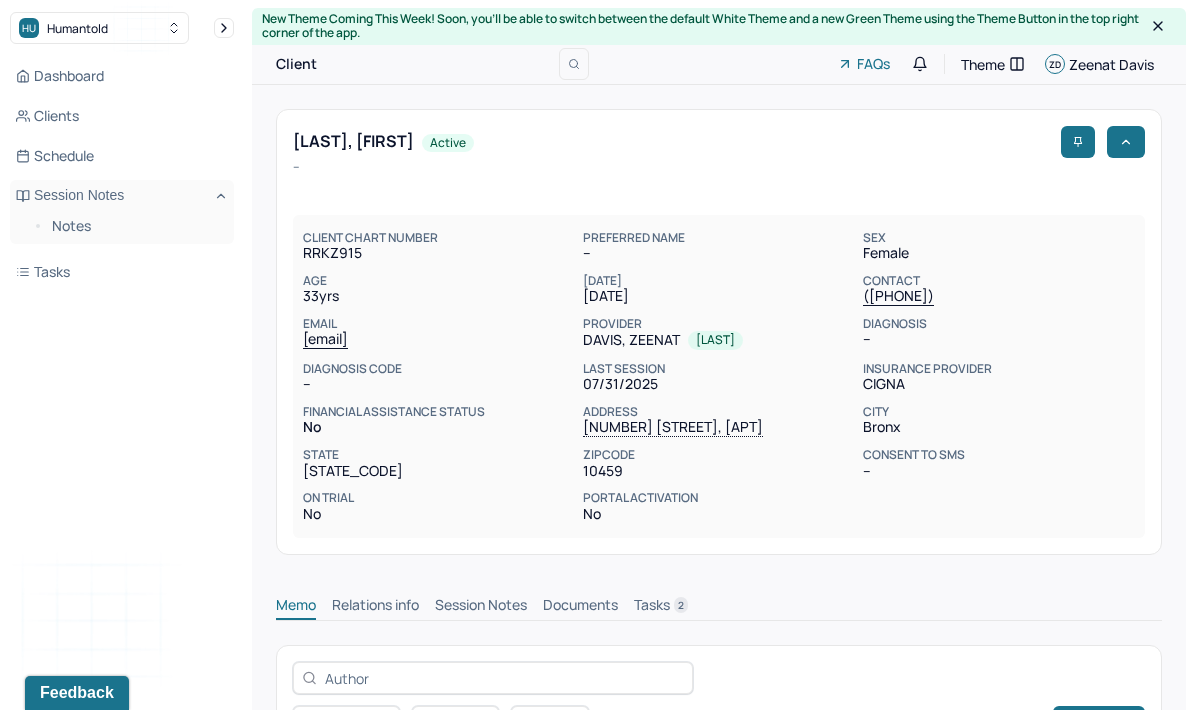 click on "Session Notes" at bounding box center (481, 607) 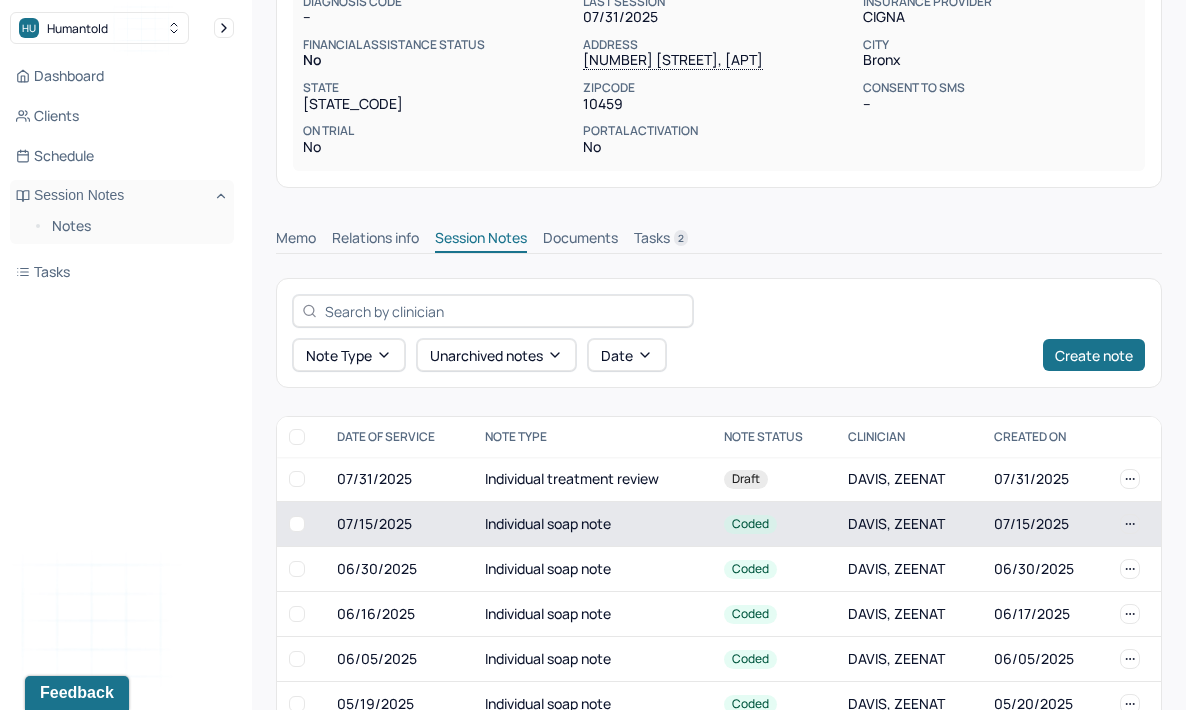 click on "Individual soap note" at bounding box center (592, 524) 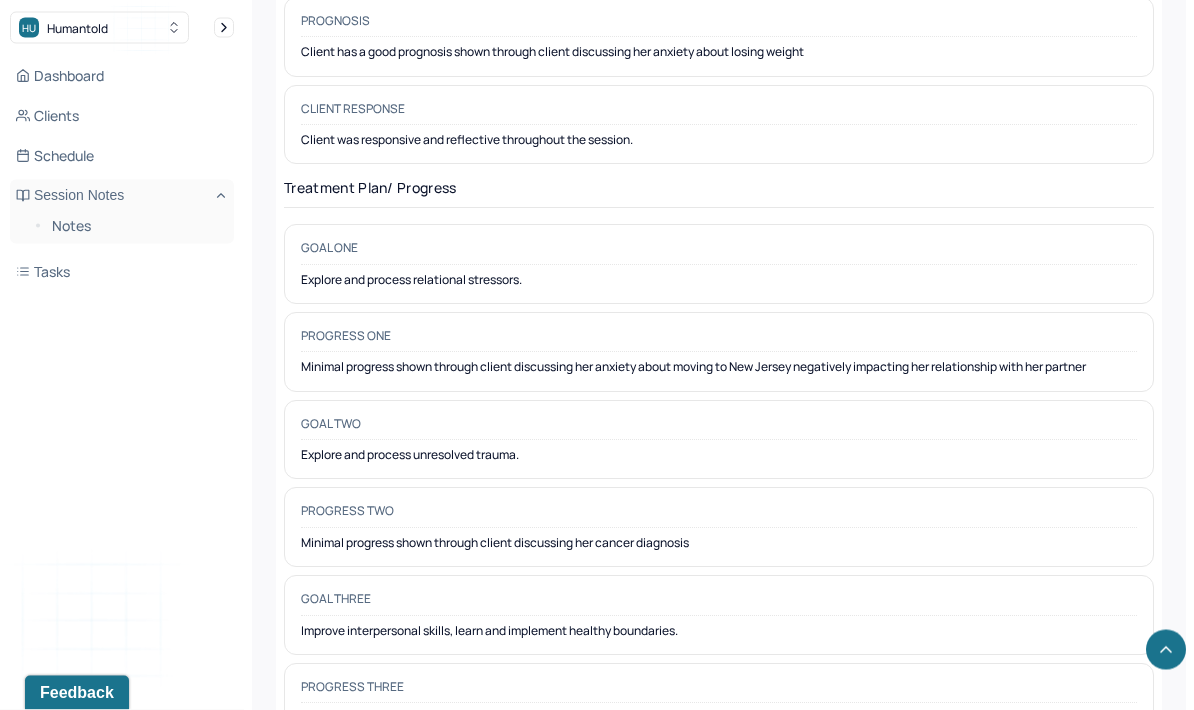 scroll, scrollTop: 2907, scrollLeft: 0, axis: vertical 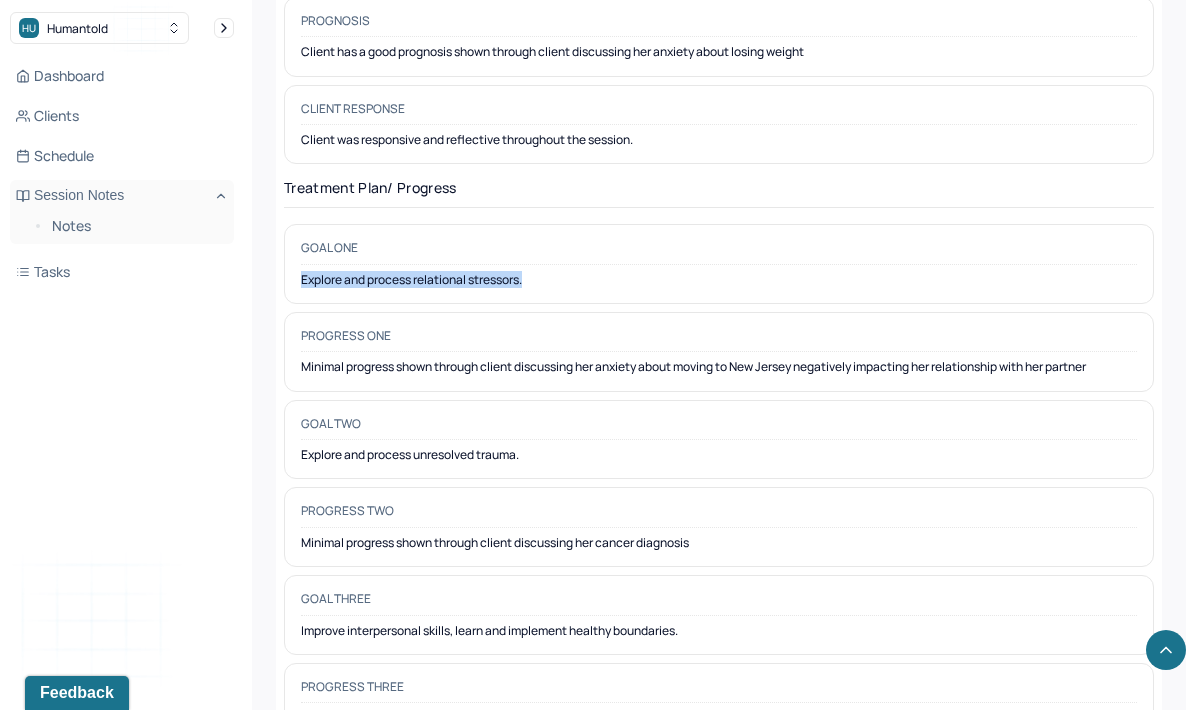 copy on "Explore and process relational stressors." 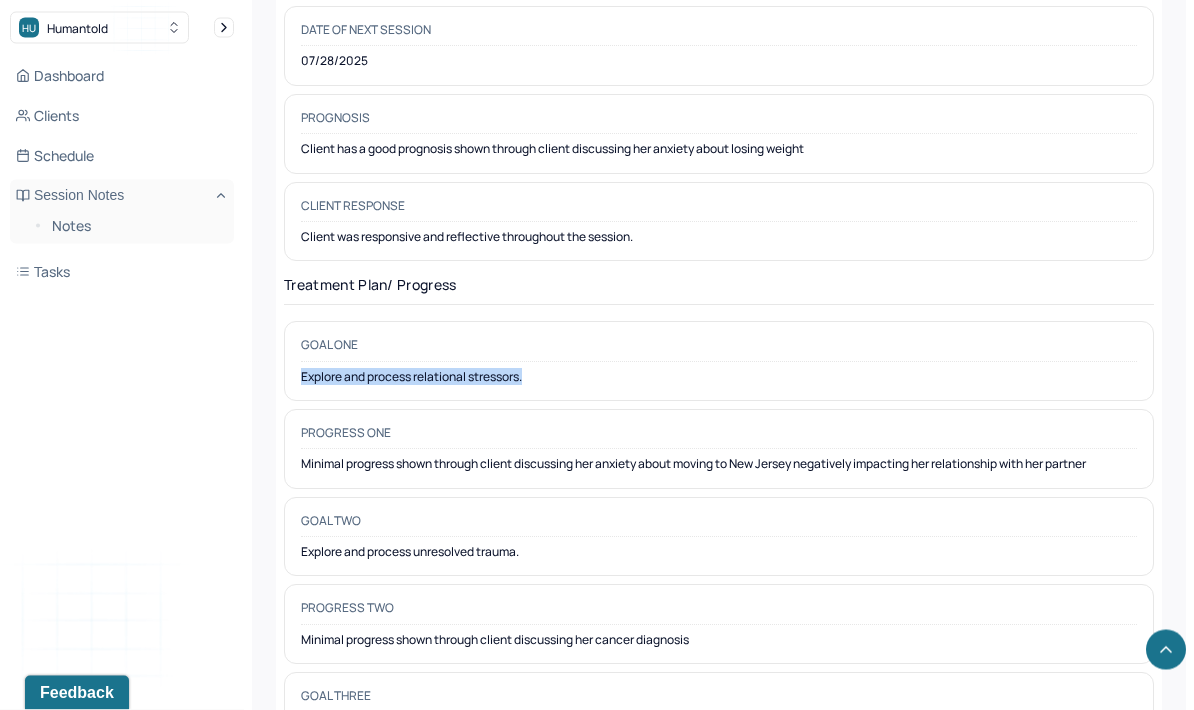 scroll, scrollTop: 2797, scrollLeft: 0, axis: vertical 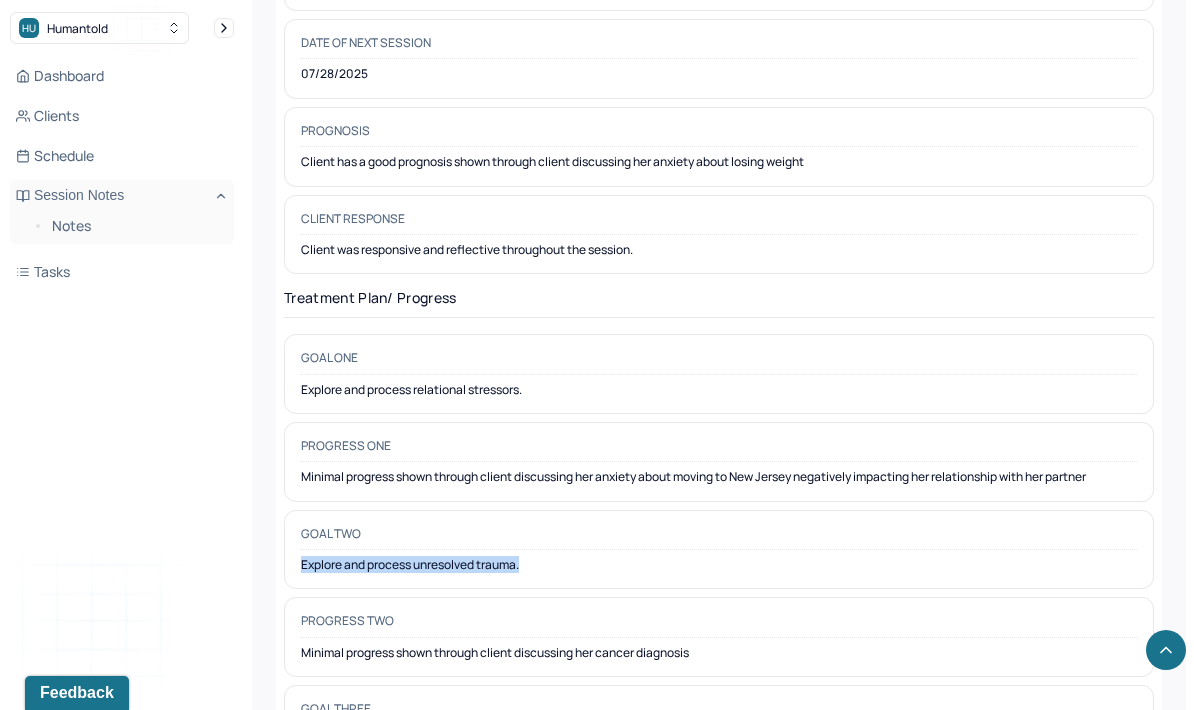 copy on "Explore and process unresolved trauma." 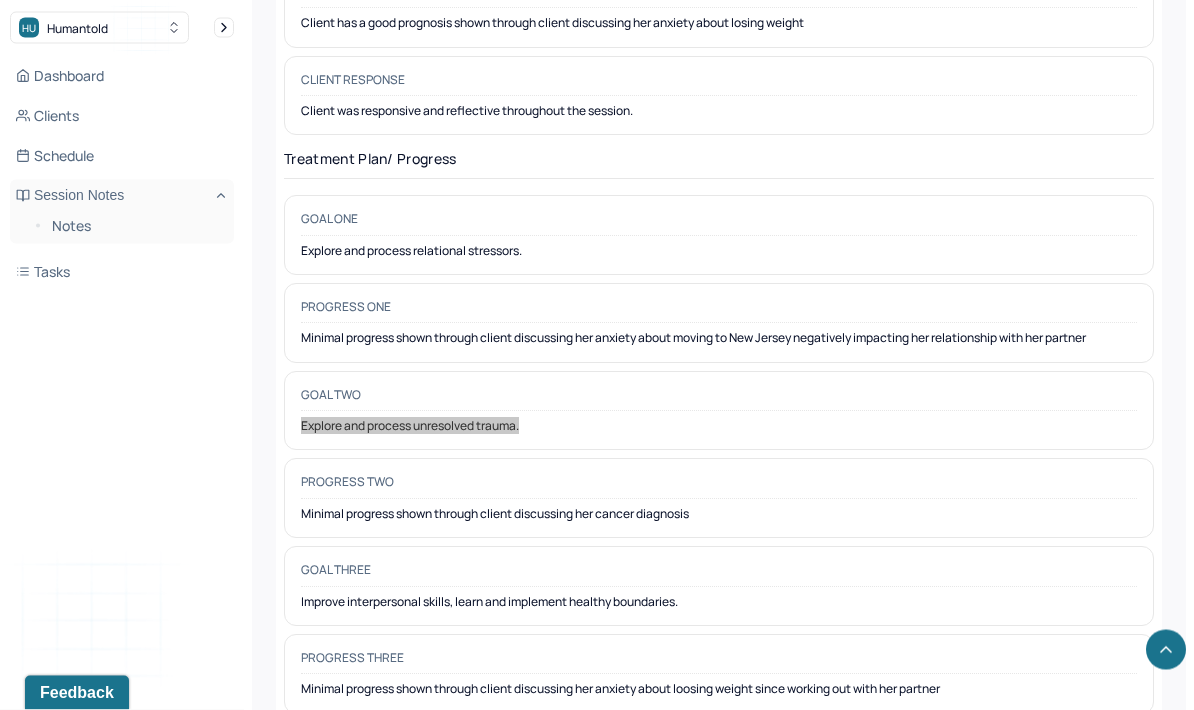 scroll, scrollTop: 2951, scrollLeft: 0, axis: vertical 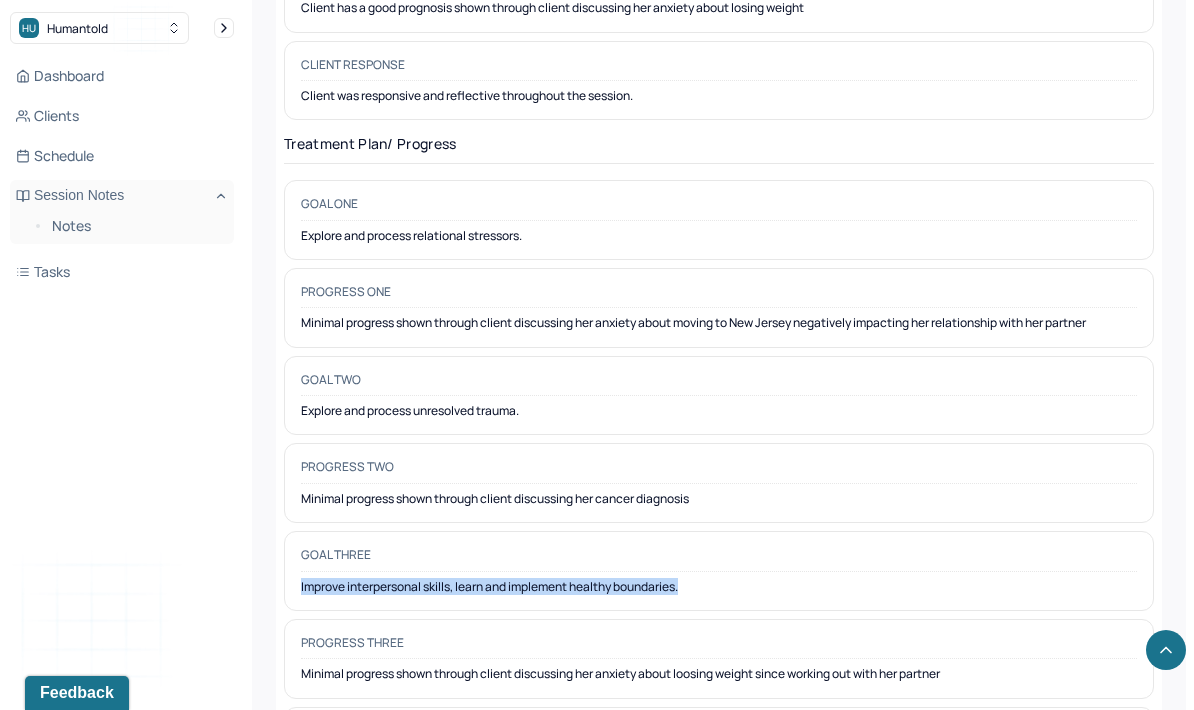 copy on "Improve interpersonal skills, learn and implement healthy boundaries." 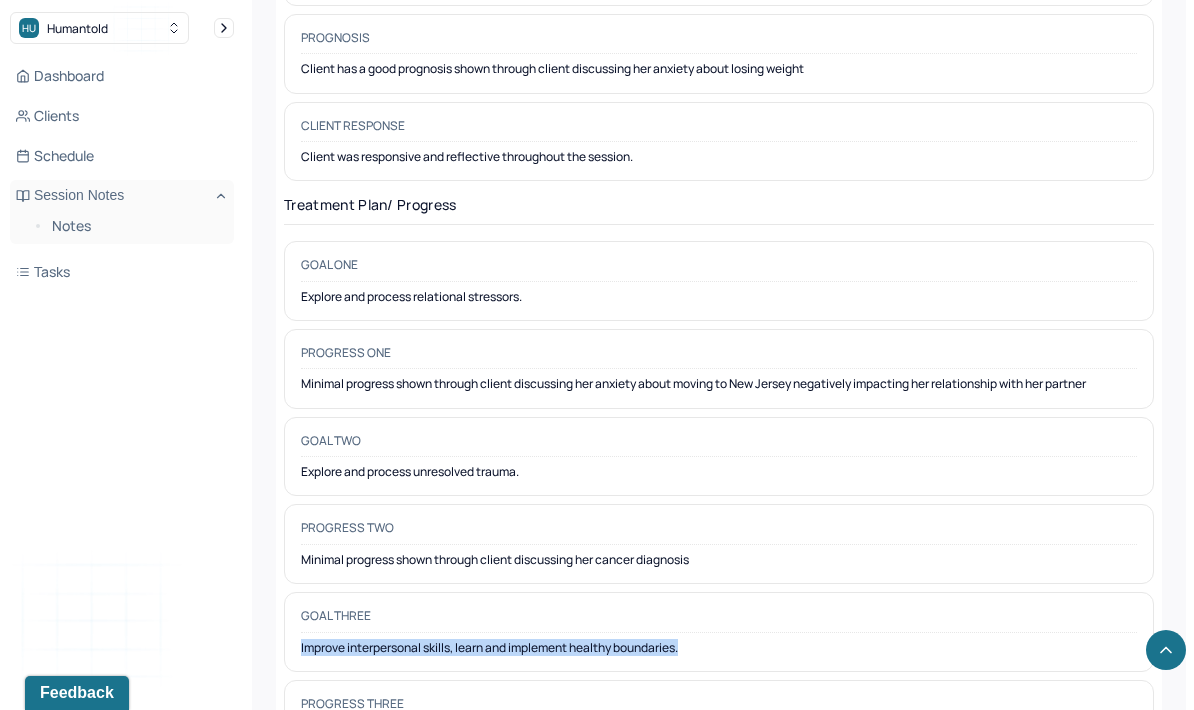 scroll, scrollTop: 2892, scrollLeft: 0, axis: vertical 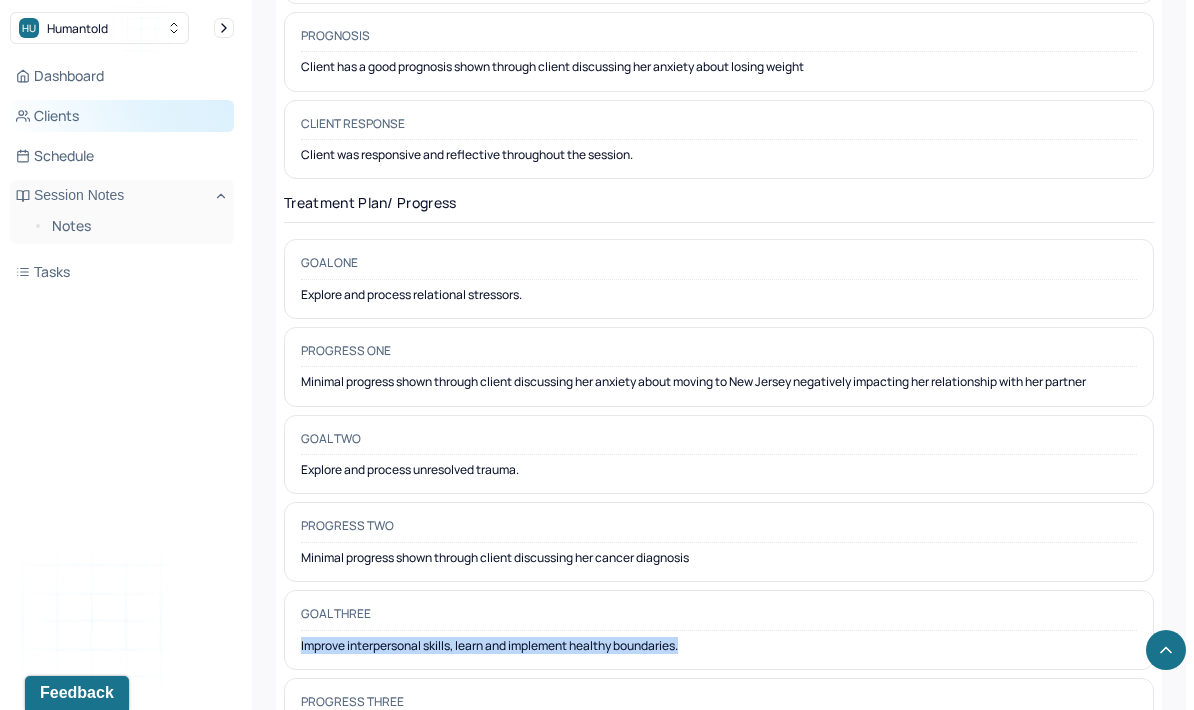 click on "Clients" at bounding box center (122, 116) 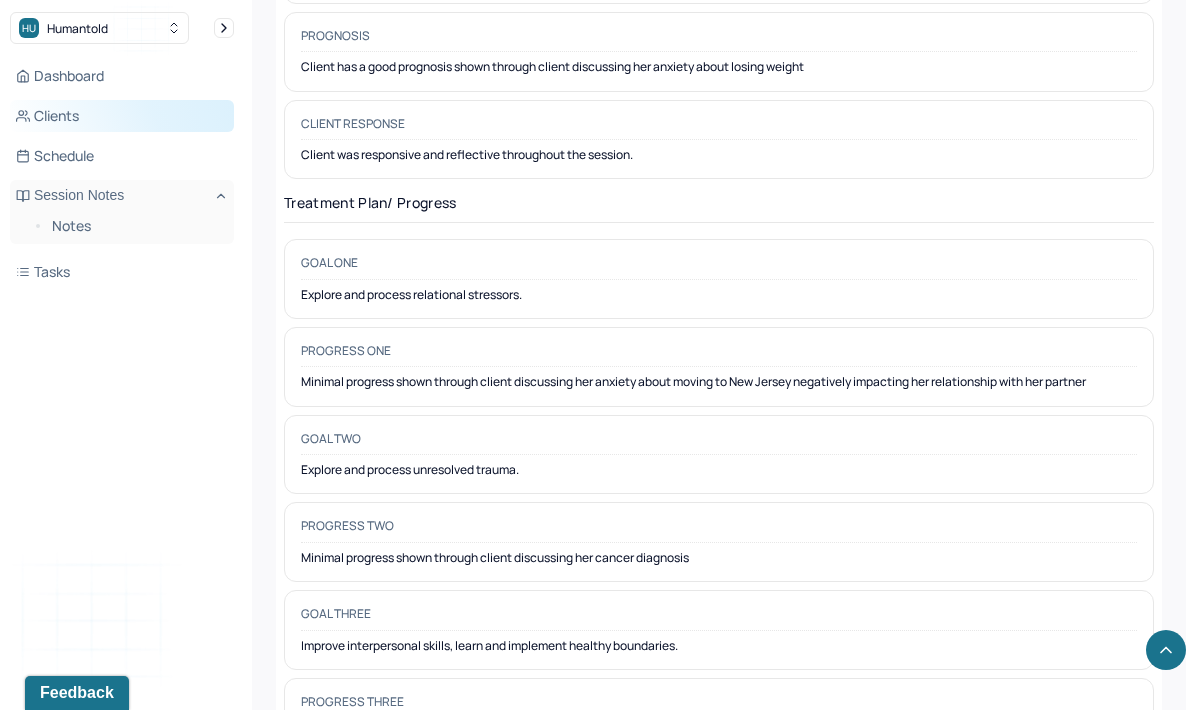 scroll, scrollTop: 0, scrollLeft: 0, axis: both 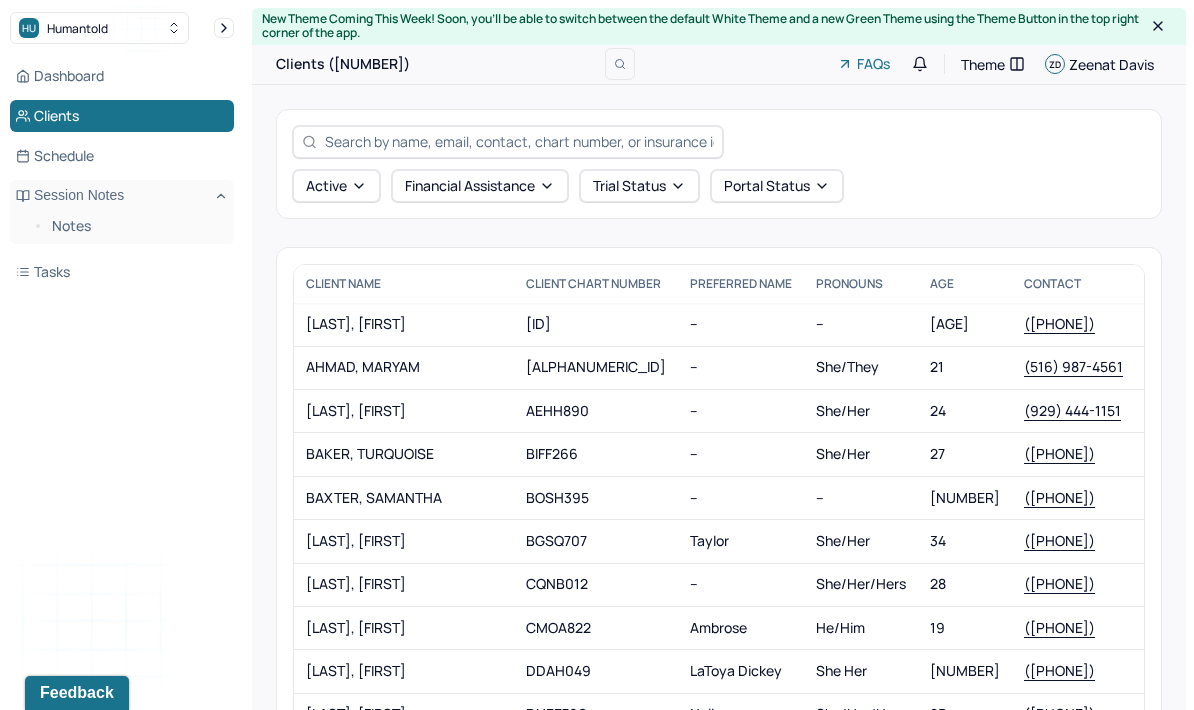 click at bounding box center (519, 141) 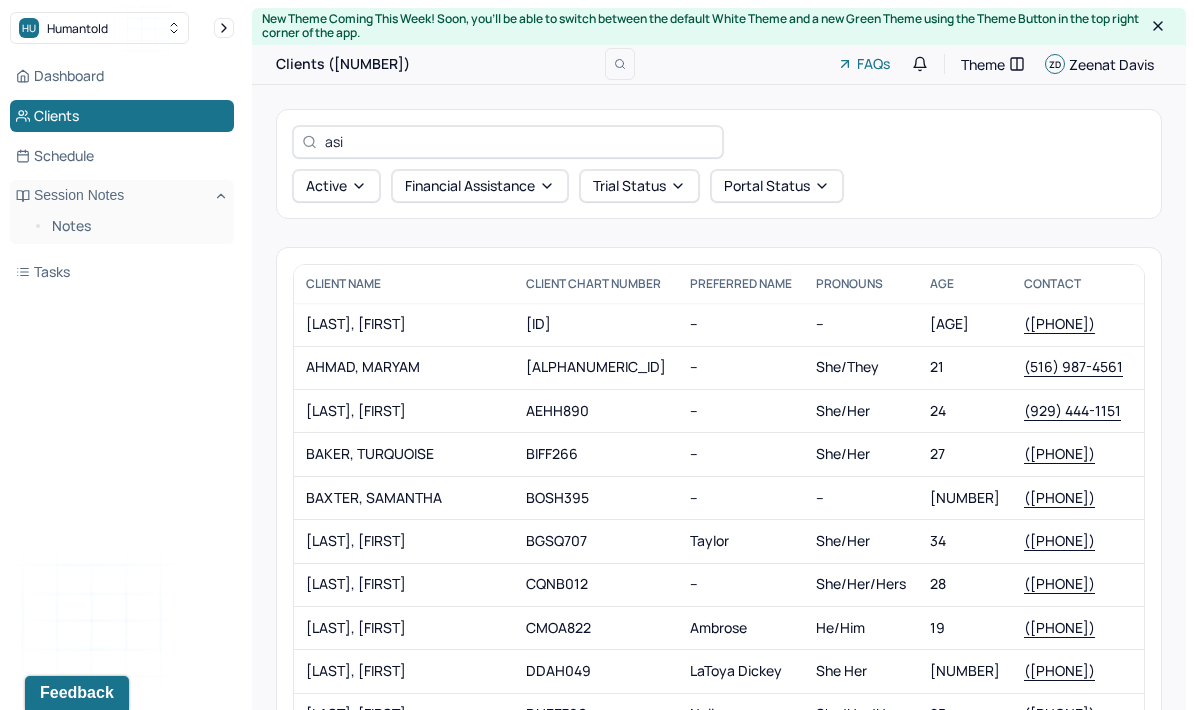 type on "[FIRST]" 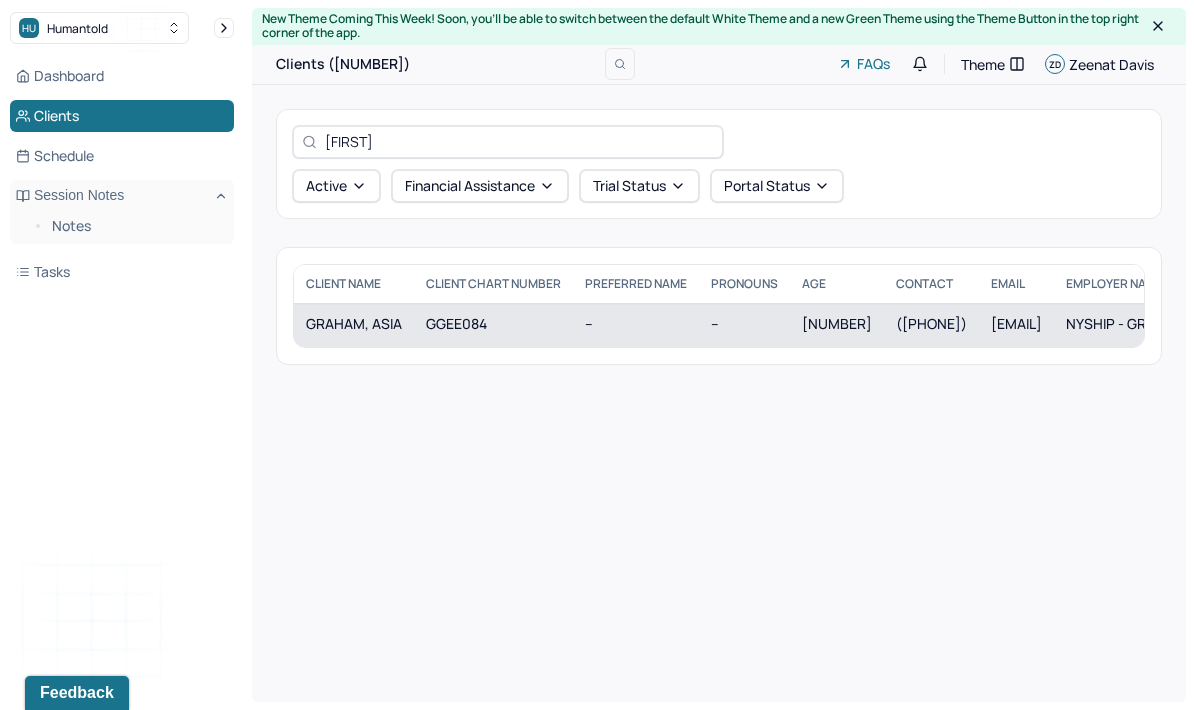click on "GGEE084" at bounding box center (493, 324) 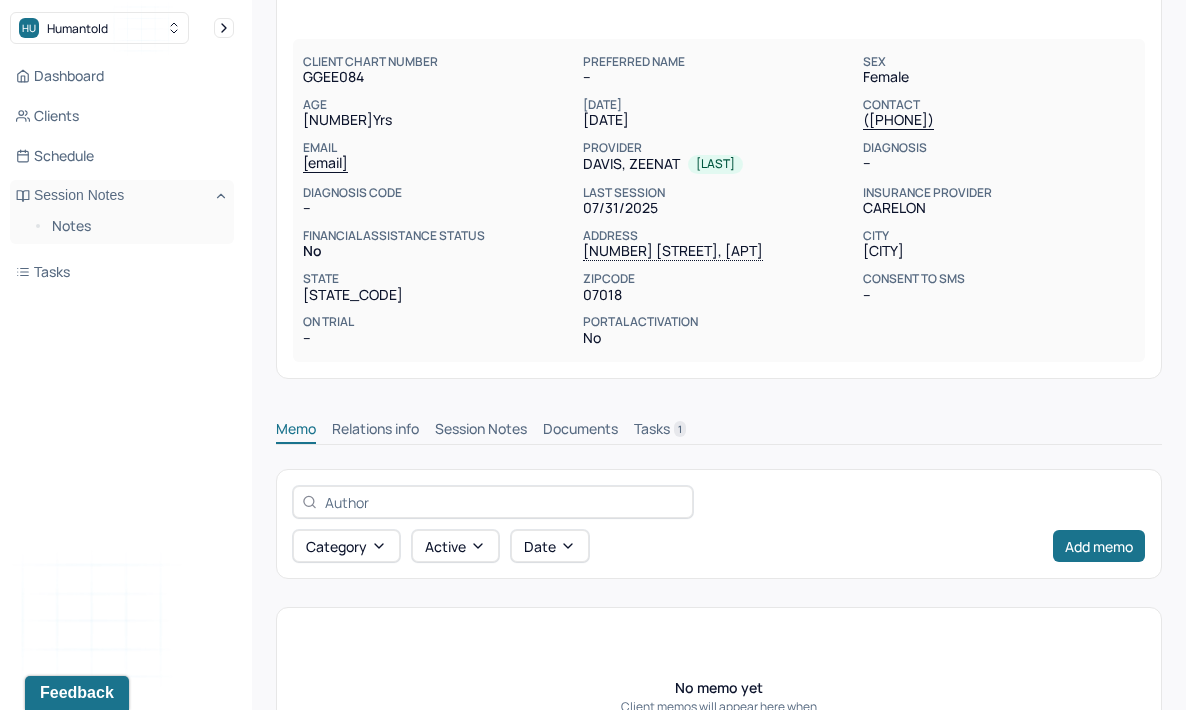 click on "Session Notes" at bounding box center (481, 431) 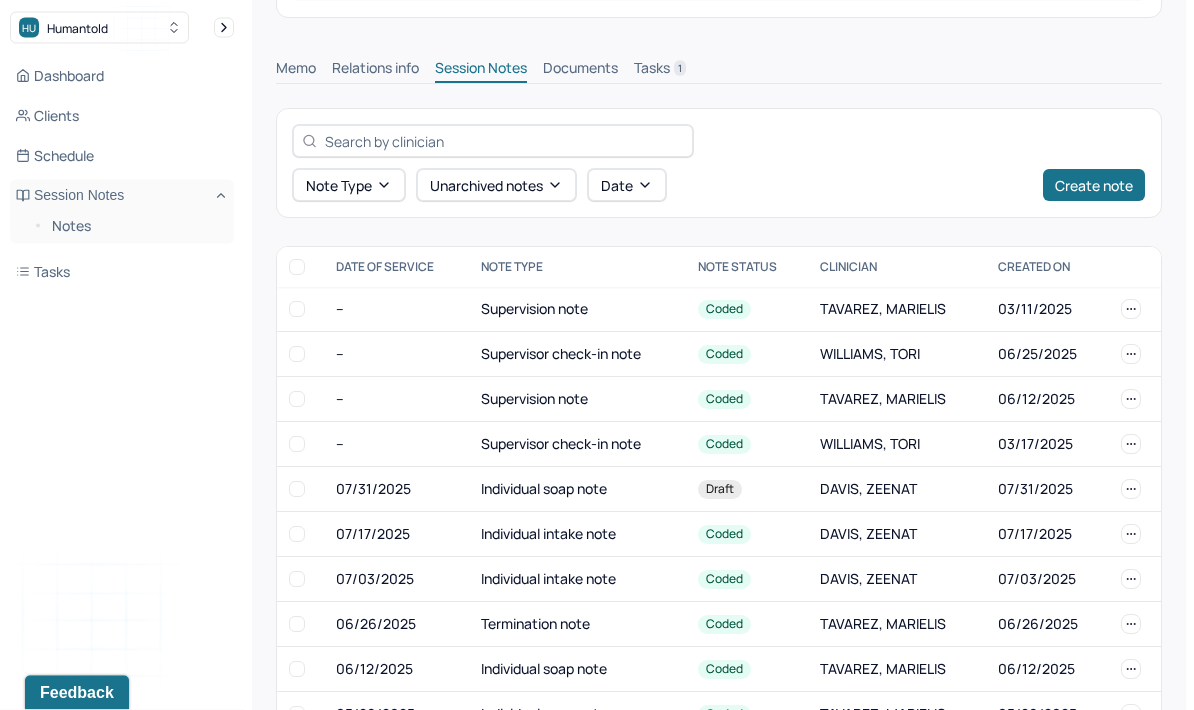 scroll, scrollTop: 538, scrollLeft: 0, axis: vertical 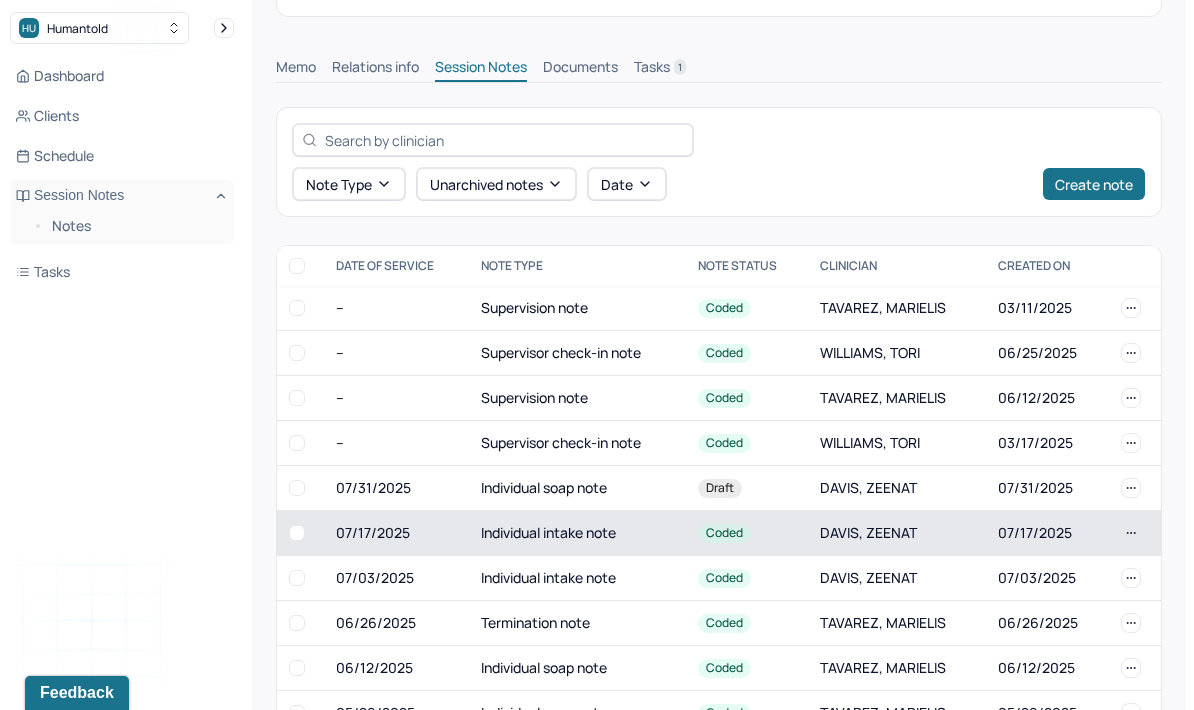 click on "Individual intake note" at bounding box center (578, 533) 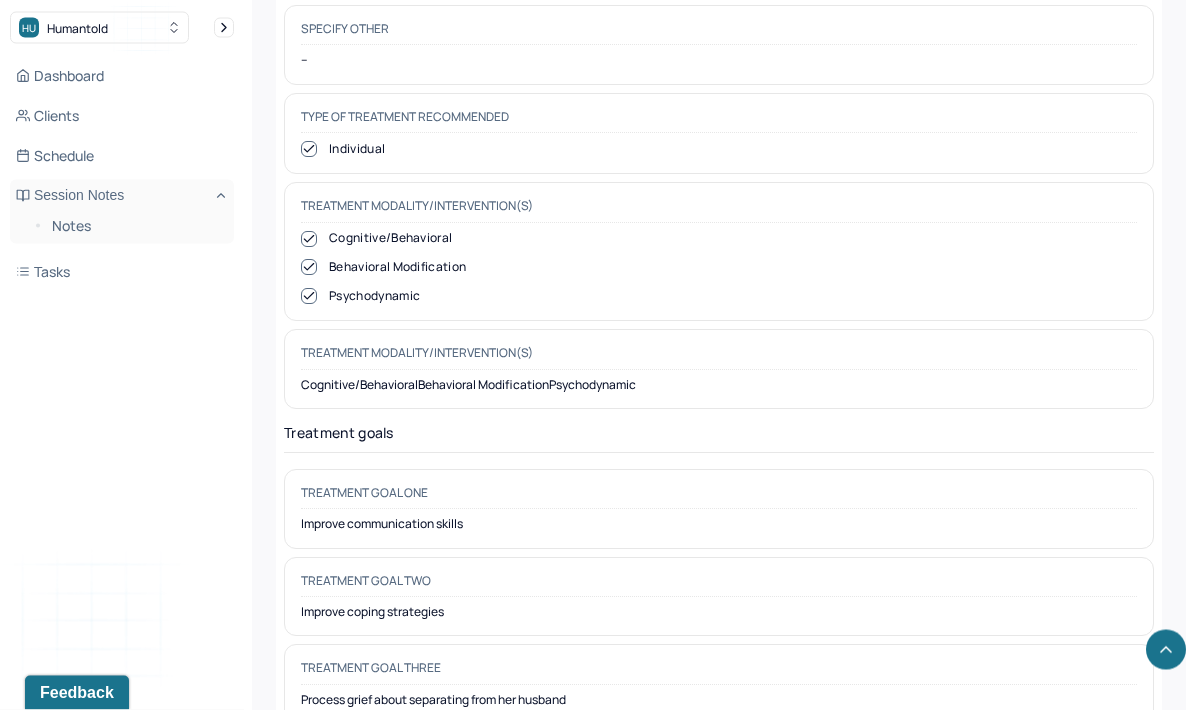 scroll, scrollTop: 9241, scrollLeft: 0, axis: vertical 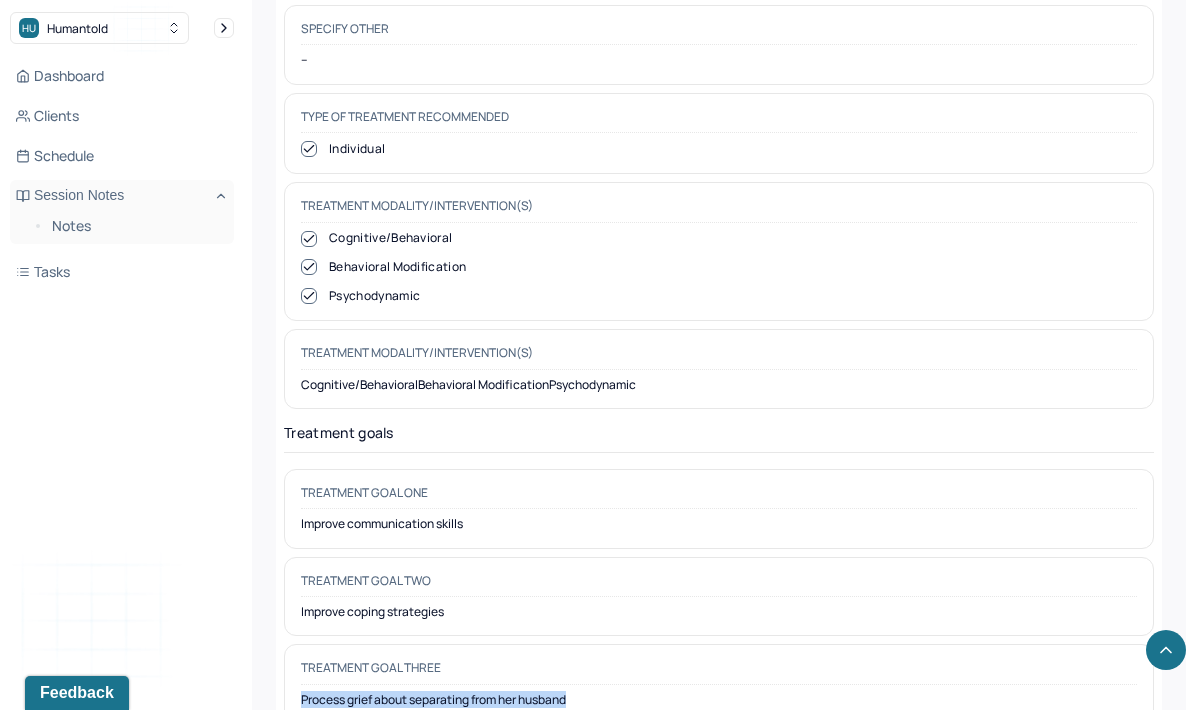 copy on "Process grief about separating from her husband" 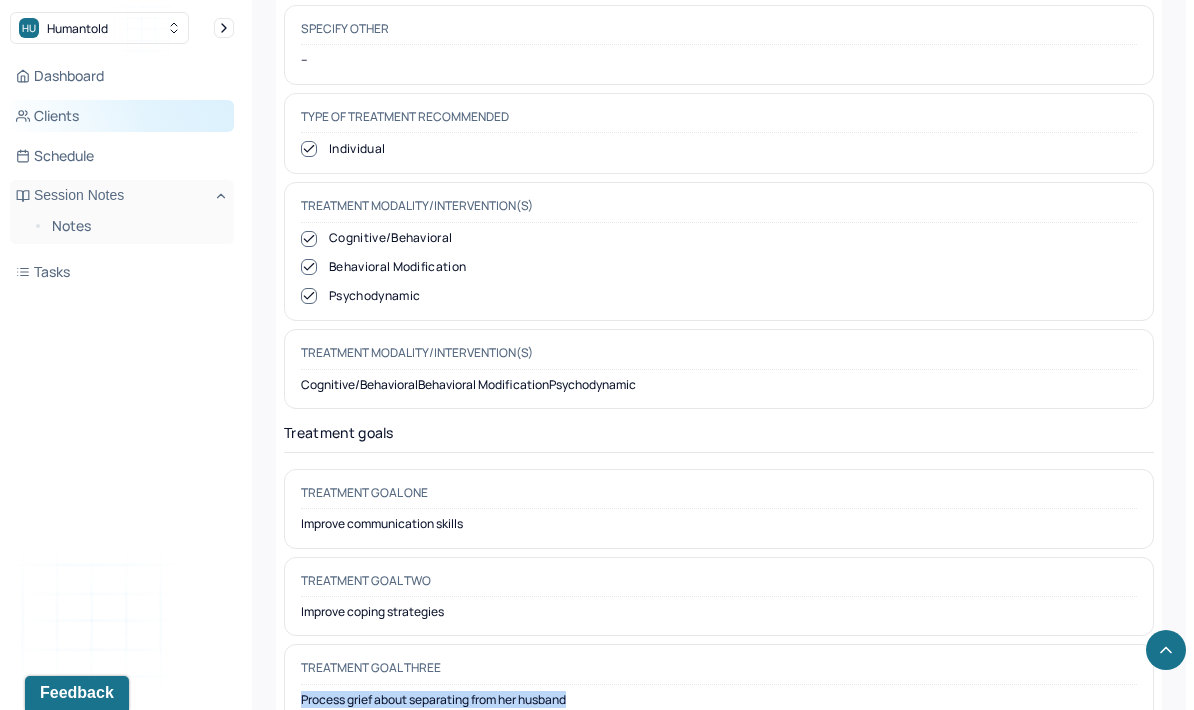click on "Clients" at bounding box center (122, 116) 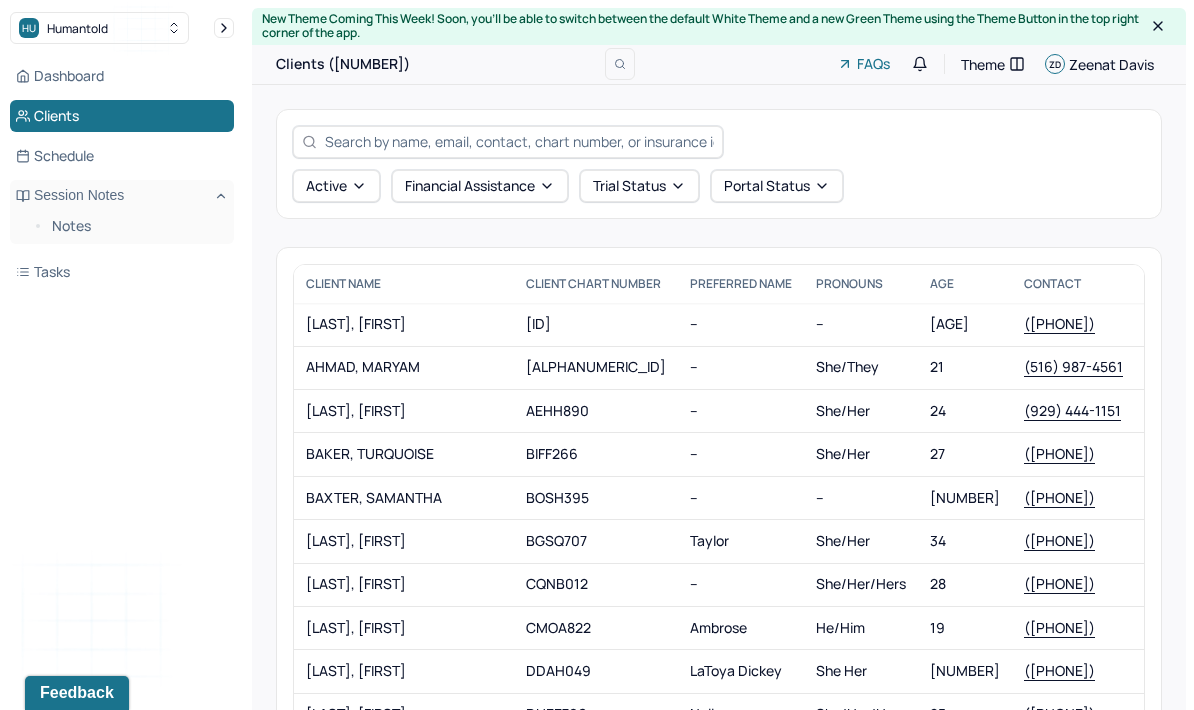 click at bounding box center (519, 141) 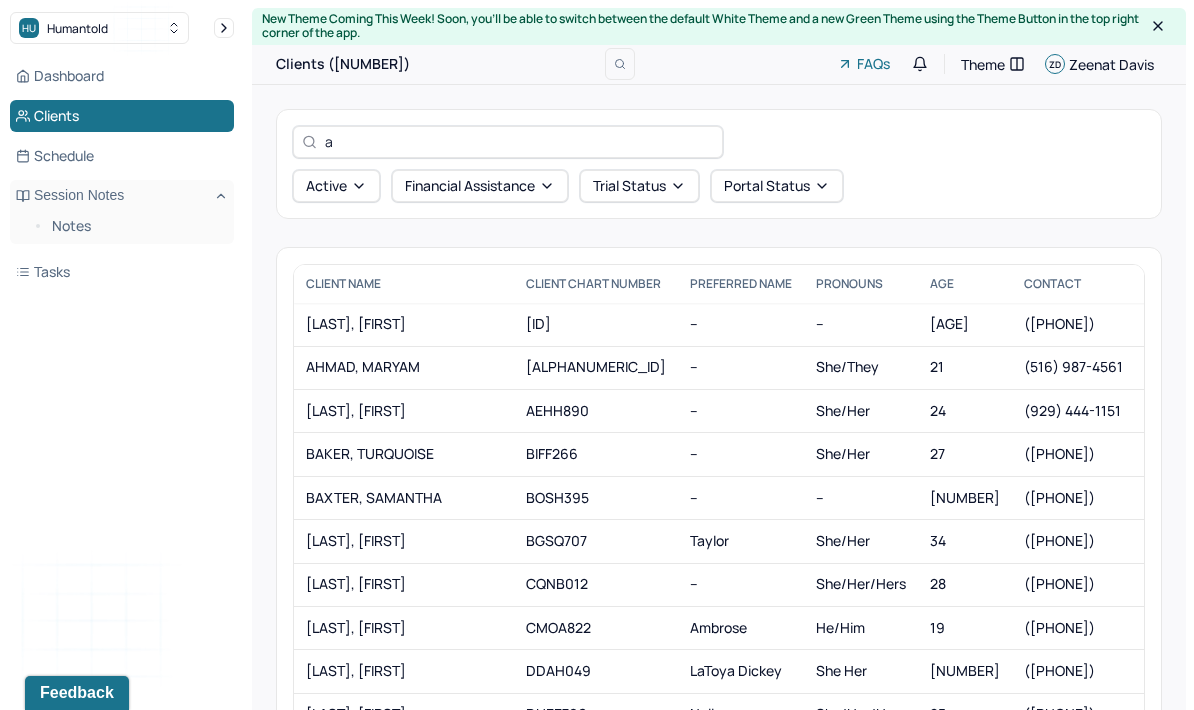 type on "at" 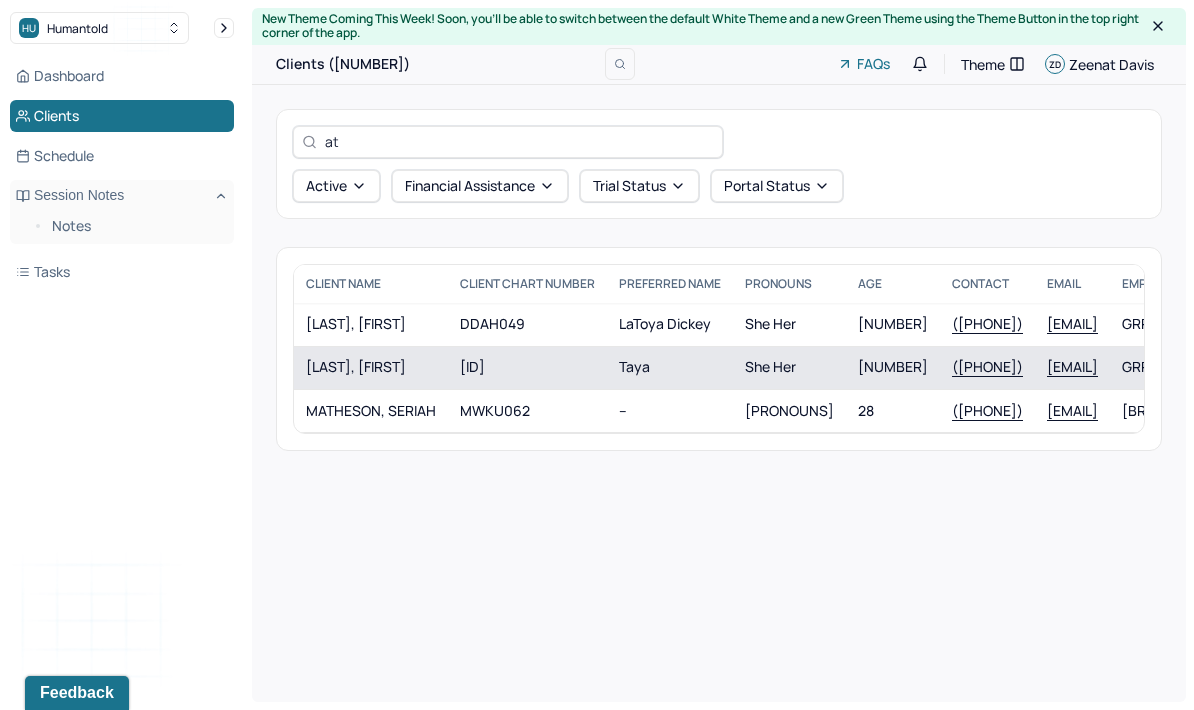 click on "[ID]" at bounding box center [527, 367] 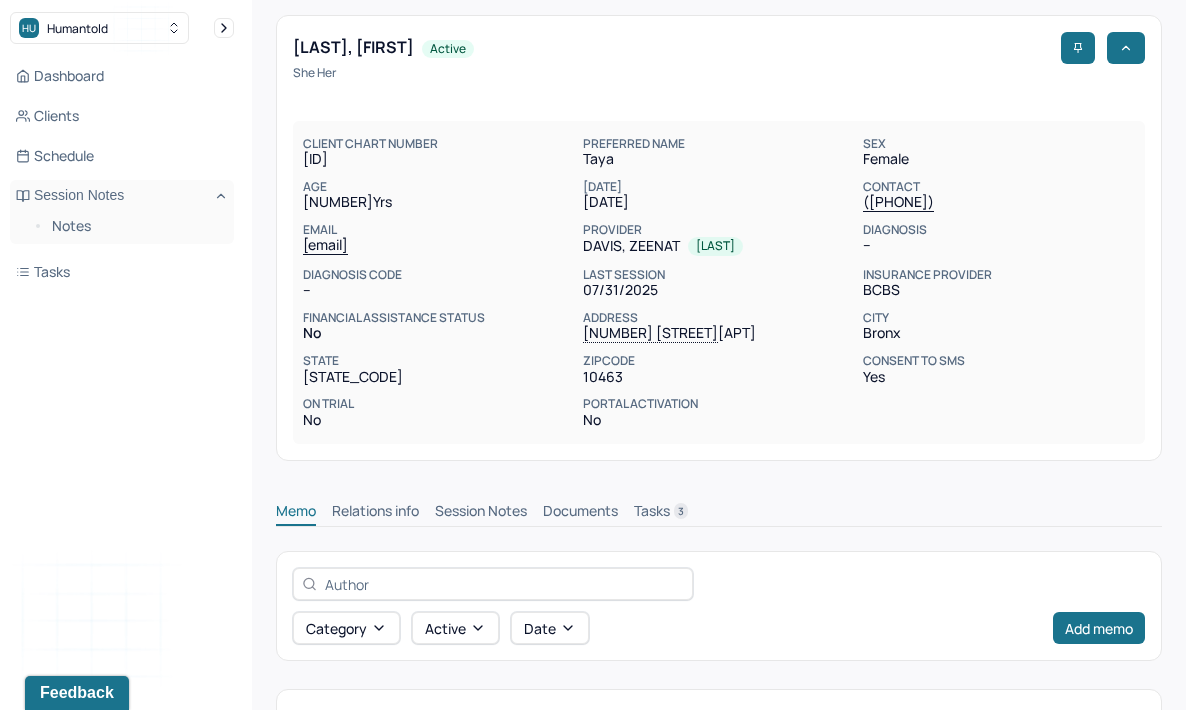 click on "Session Notes" at bounding box center [481, 513] 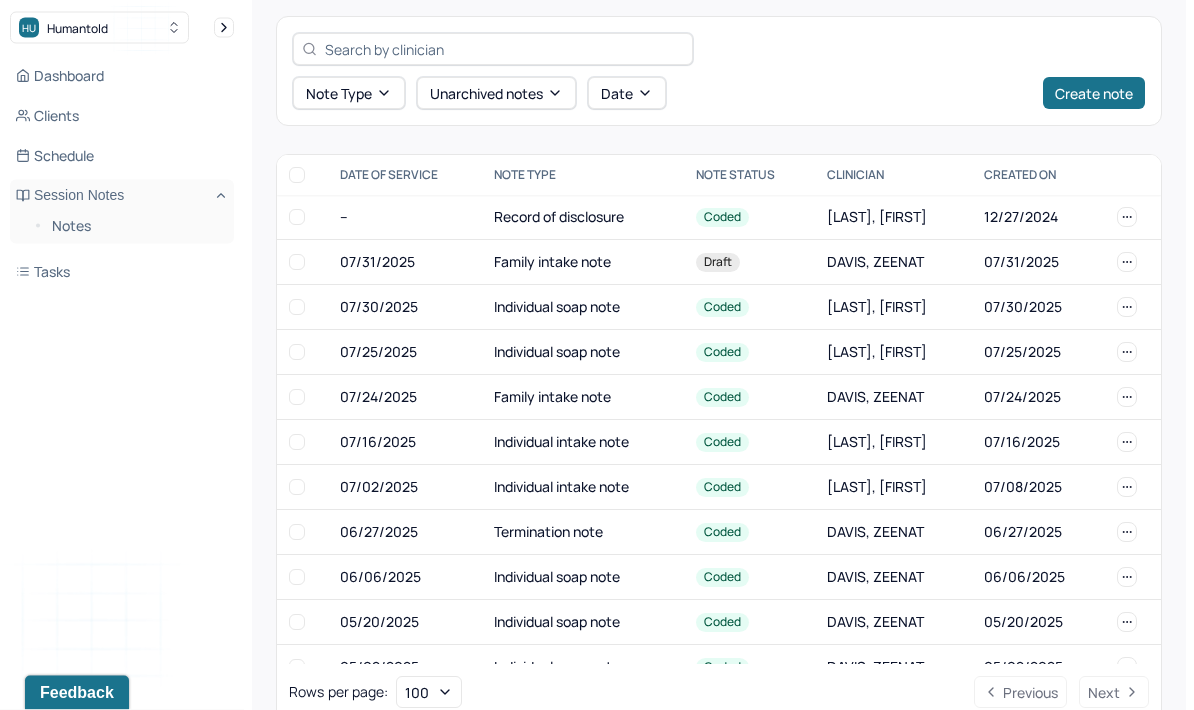 scroll, scrollTop: 647, scrollLeft: 0, axis: vertical 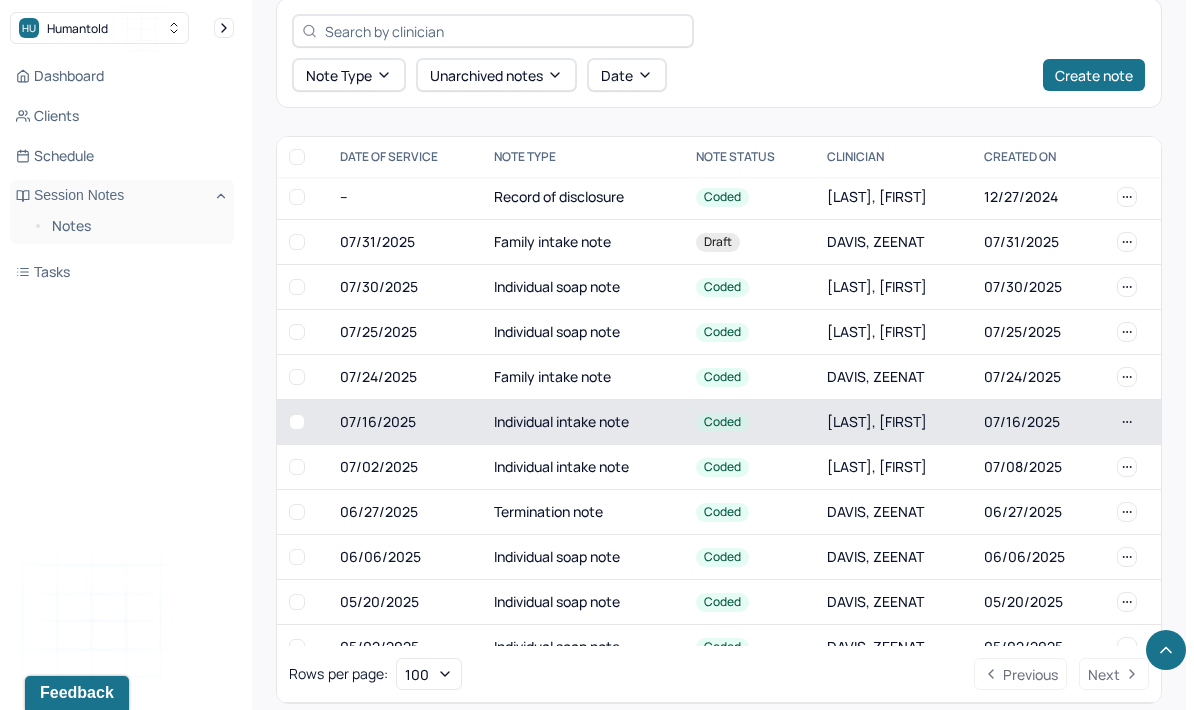 click on "Coded" at bounding box center [722, 422] 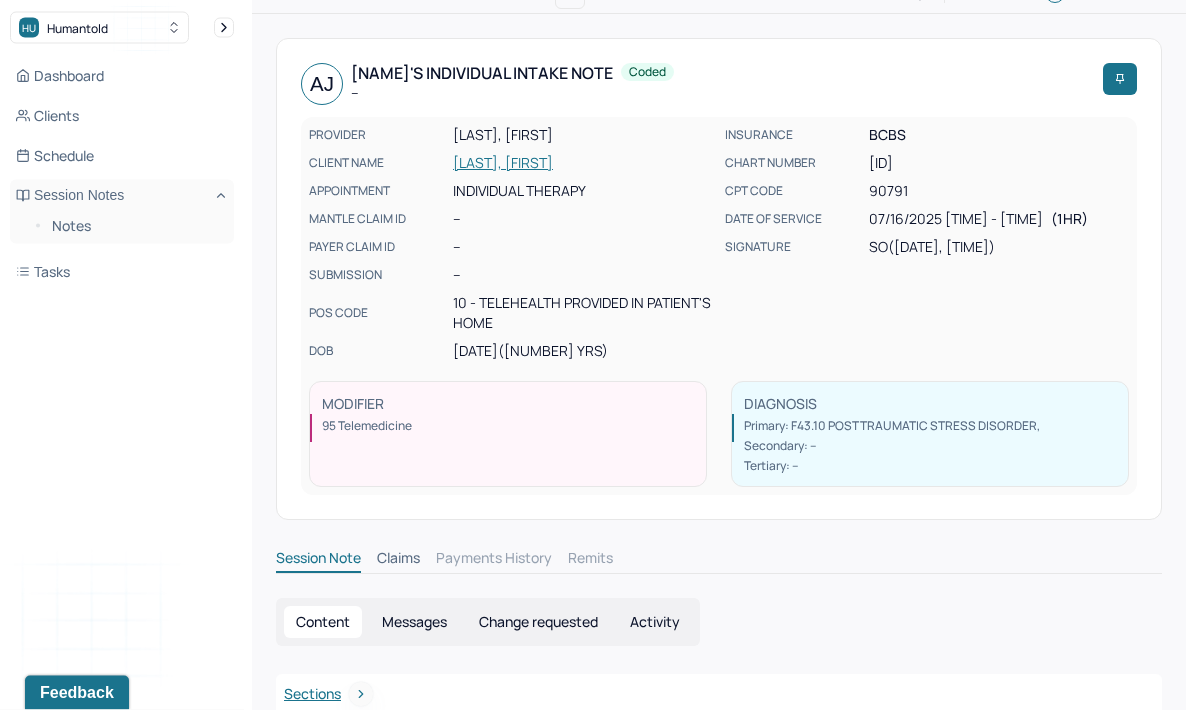 scroll, scrollTop: 0, scrollLeft: 0, axis: both 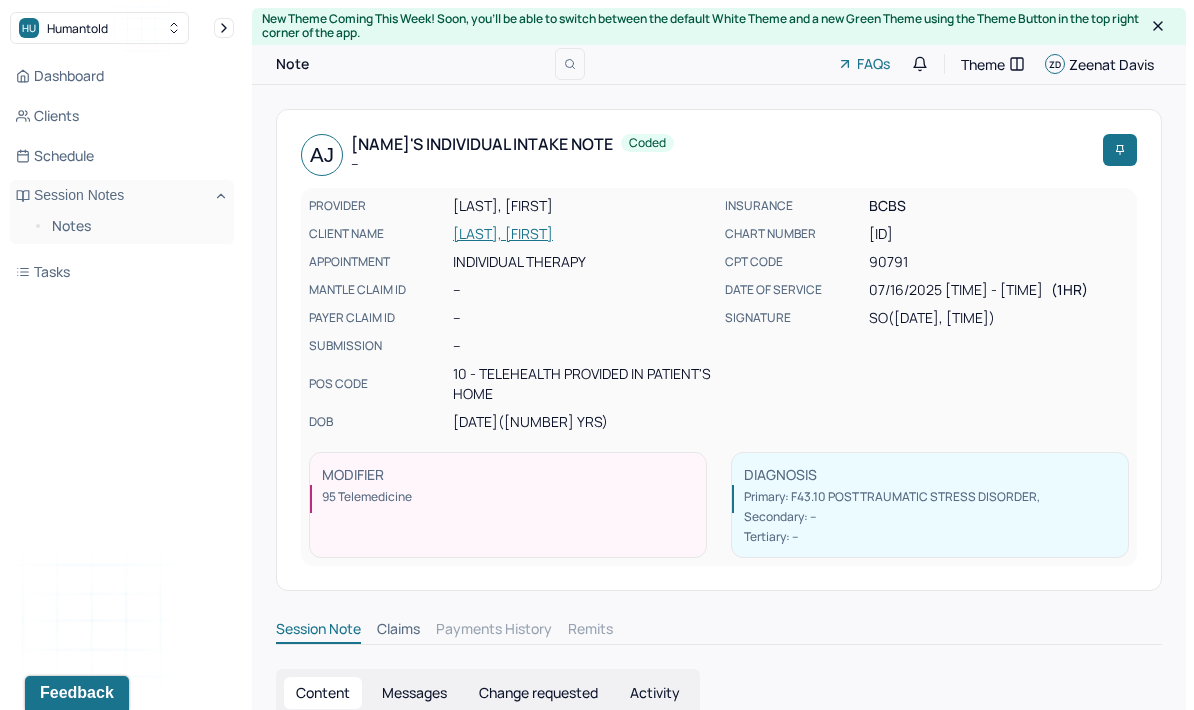 click on "[LAST], [FIRST]" at bounding box center [583, 234] 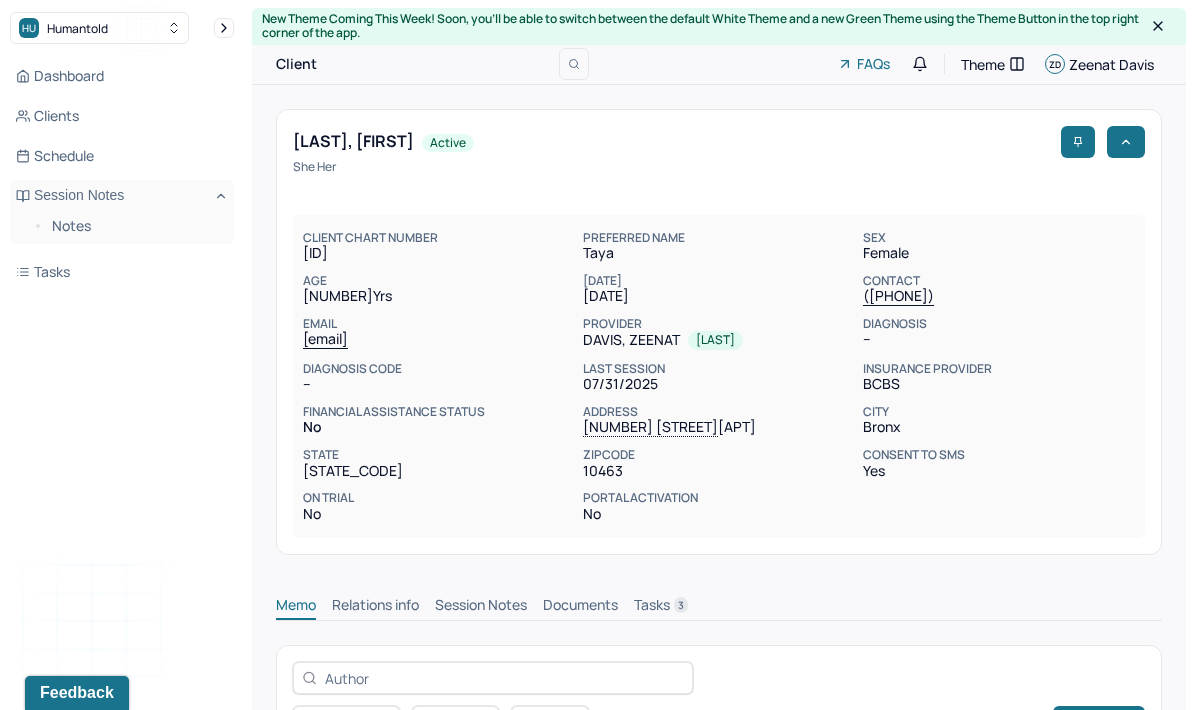 click on "Session Notes" at bounding box center [481, 607] 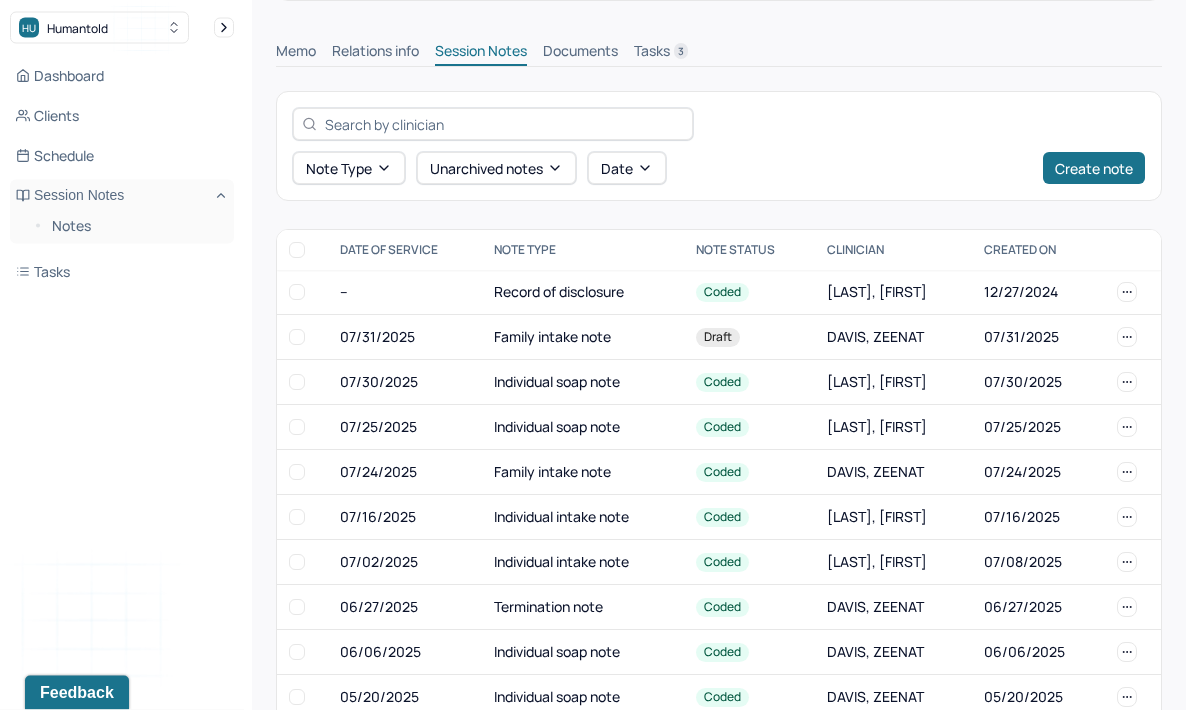 scroll, scrollTop: 556, scrollLeft: 0, axis: vertical 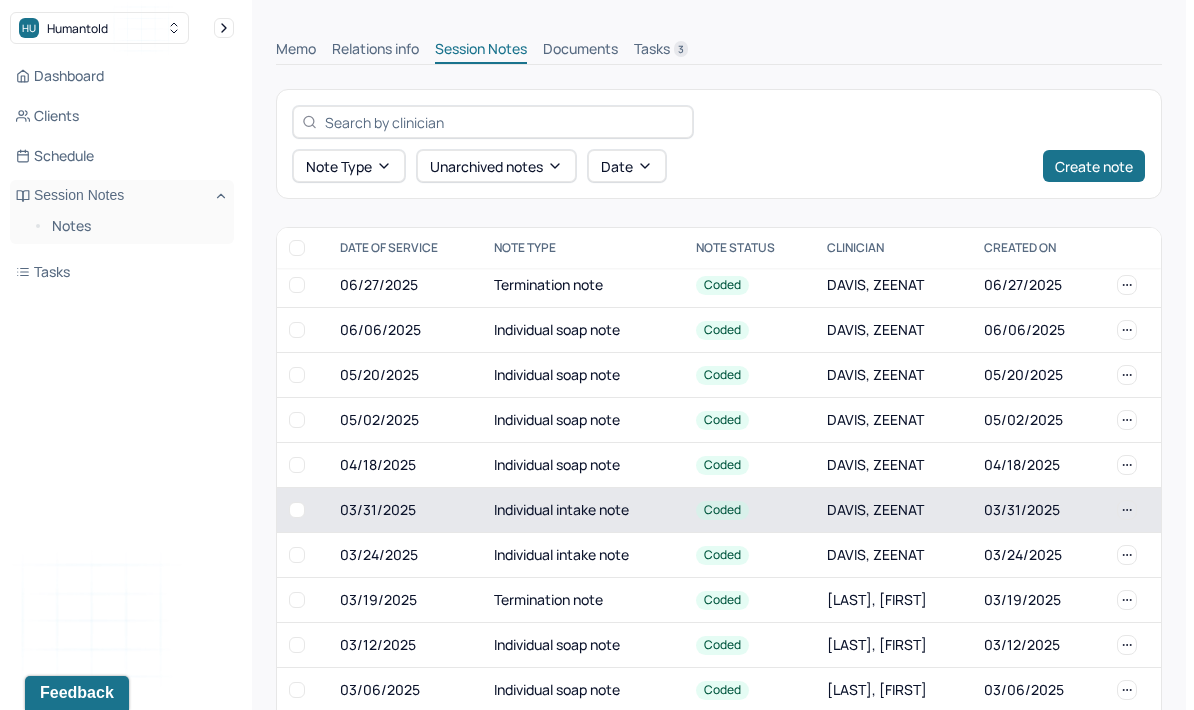 click on "Individual intake note" at bounding box center [583, 510] 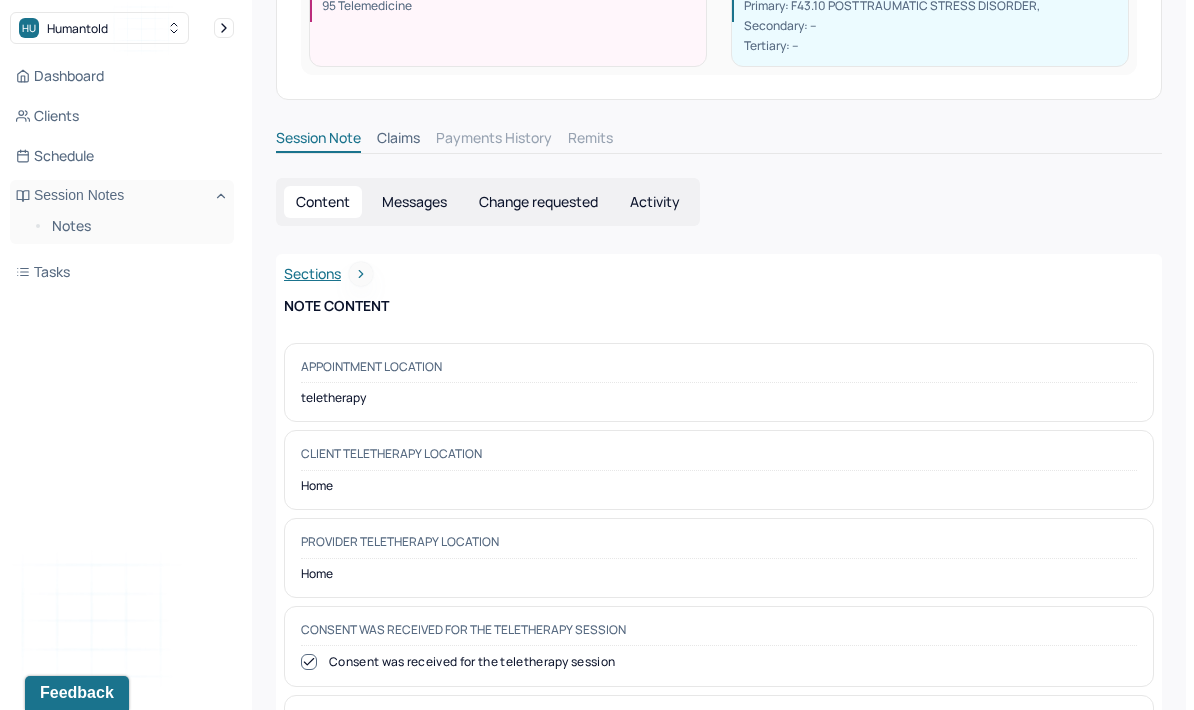 scroll, scrollTop: 0, scrollLeft: 0, axis: both 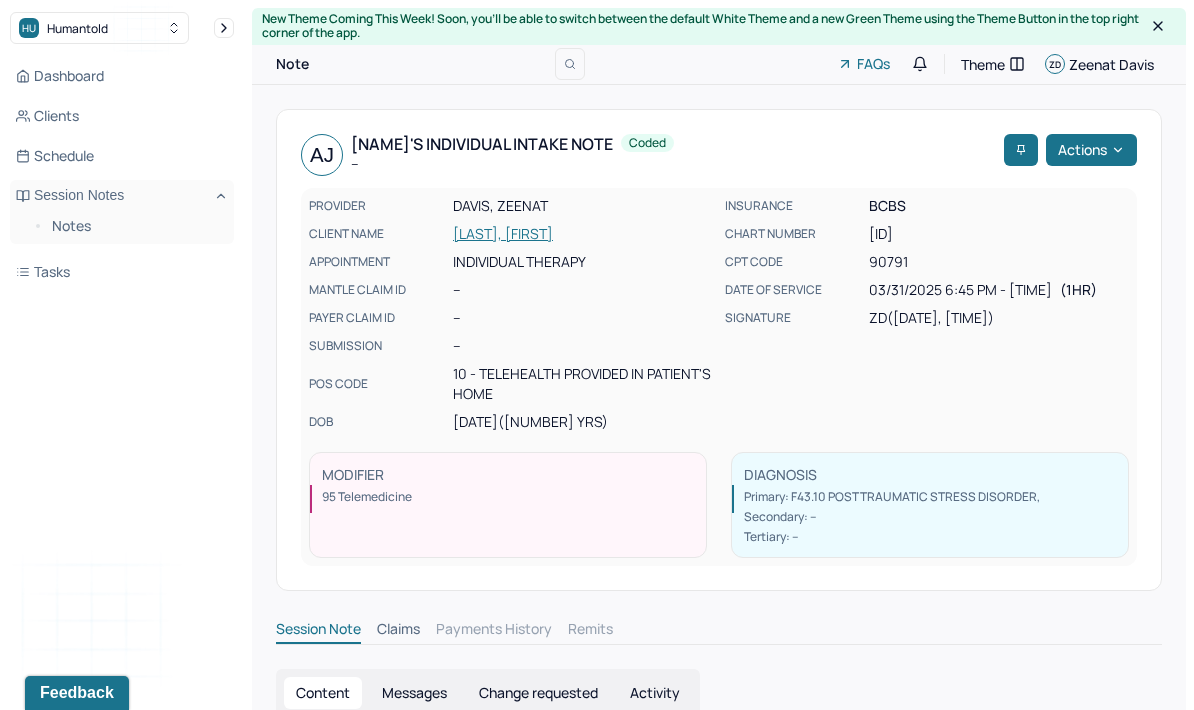 click on "[LAST], [FIRST]" at bounding box center (583, 234) 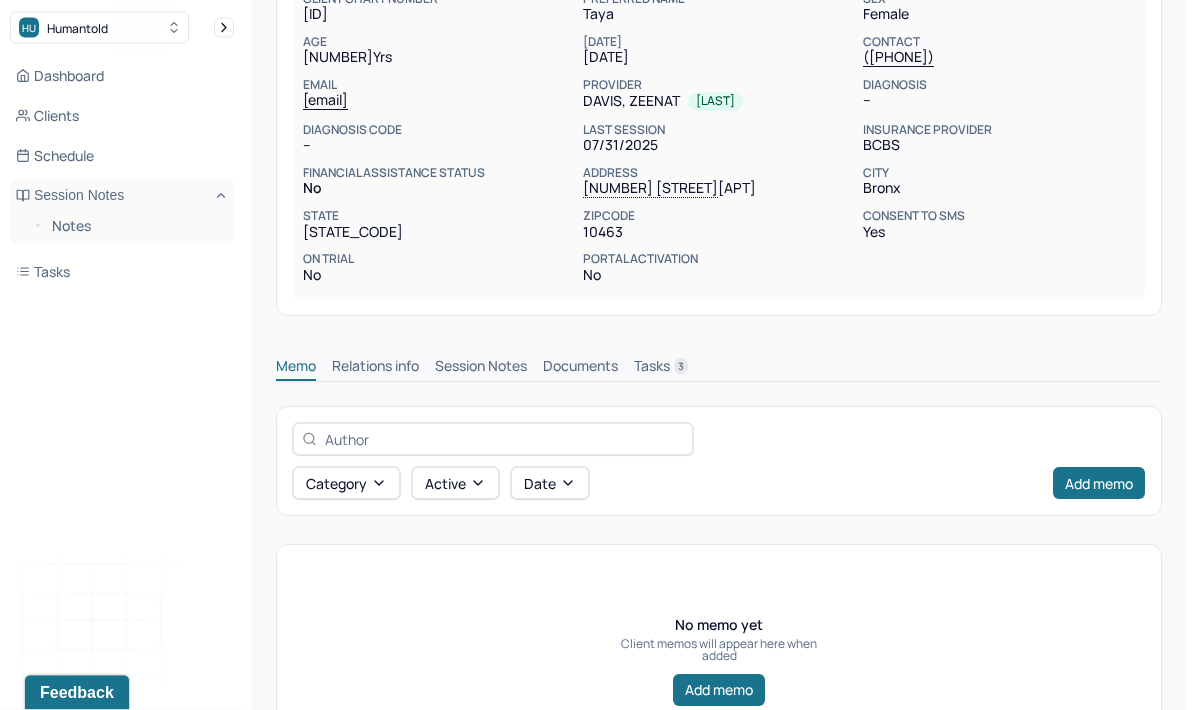 scroll, scrollTop: 328, scrollLeft: 0, axis: vertical 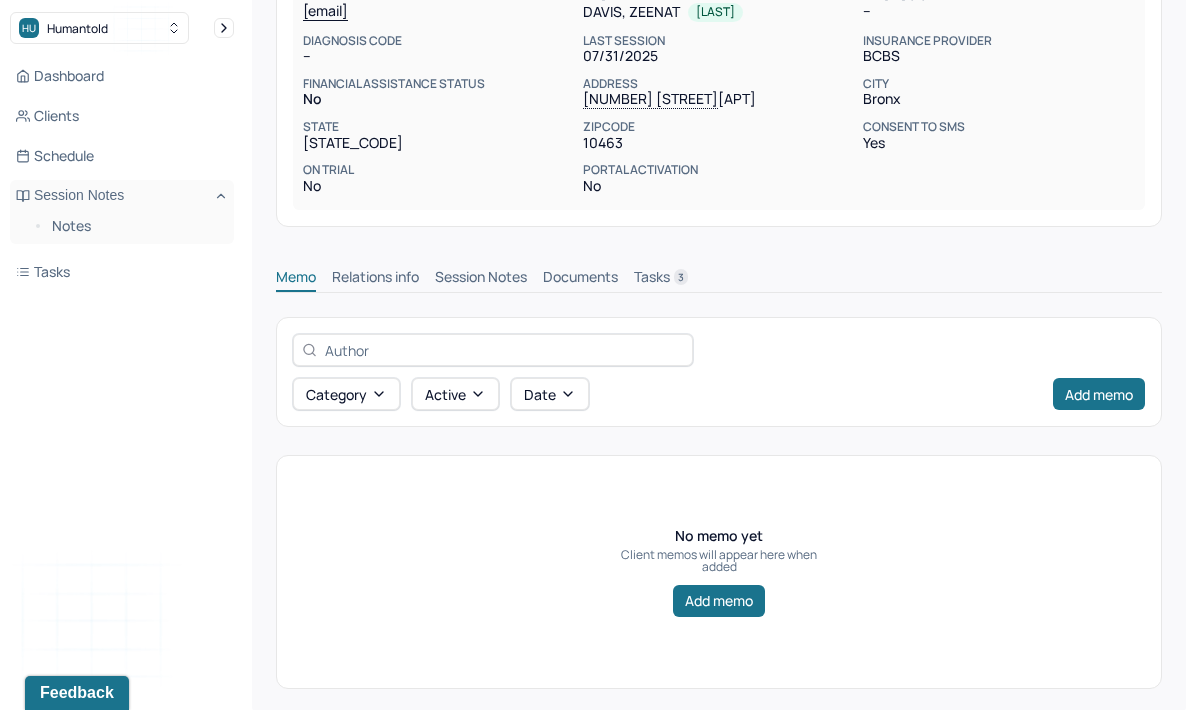 click on "Session Notes" at bounding box center (481, 279) 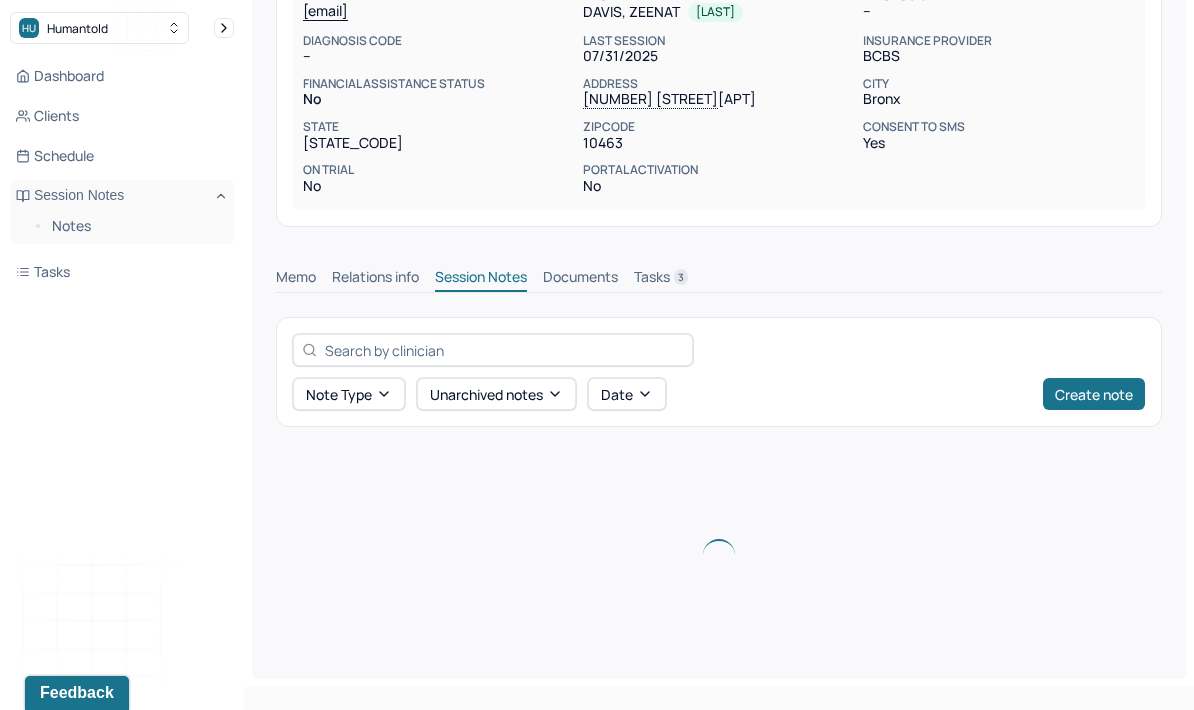 scroll, scrollTop: 295, scrollLeft: 0, axis: vertical 